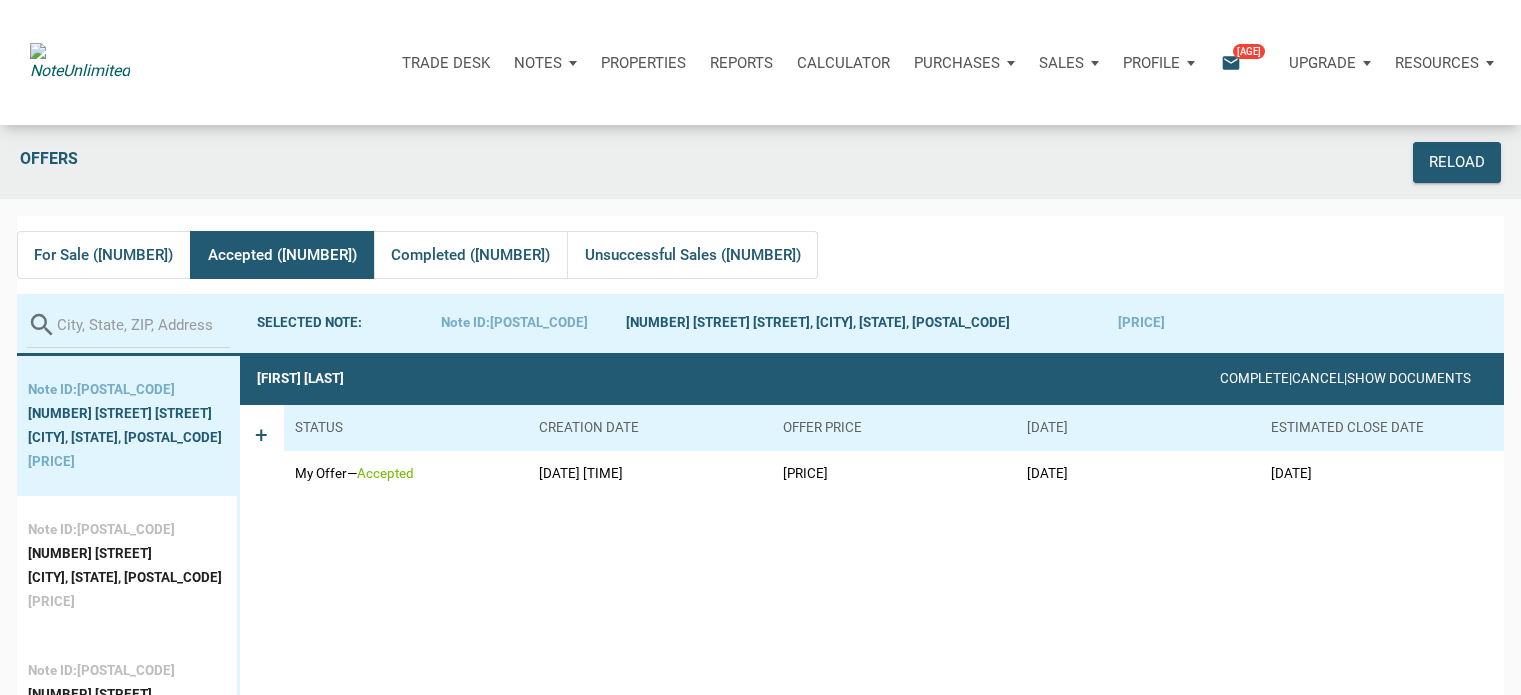 scroll, scrollTop: 0, scrollLeft: 0, axis: both 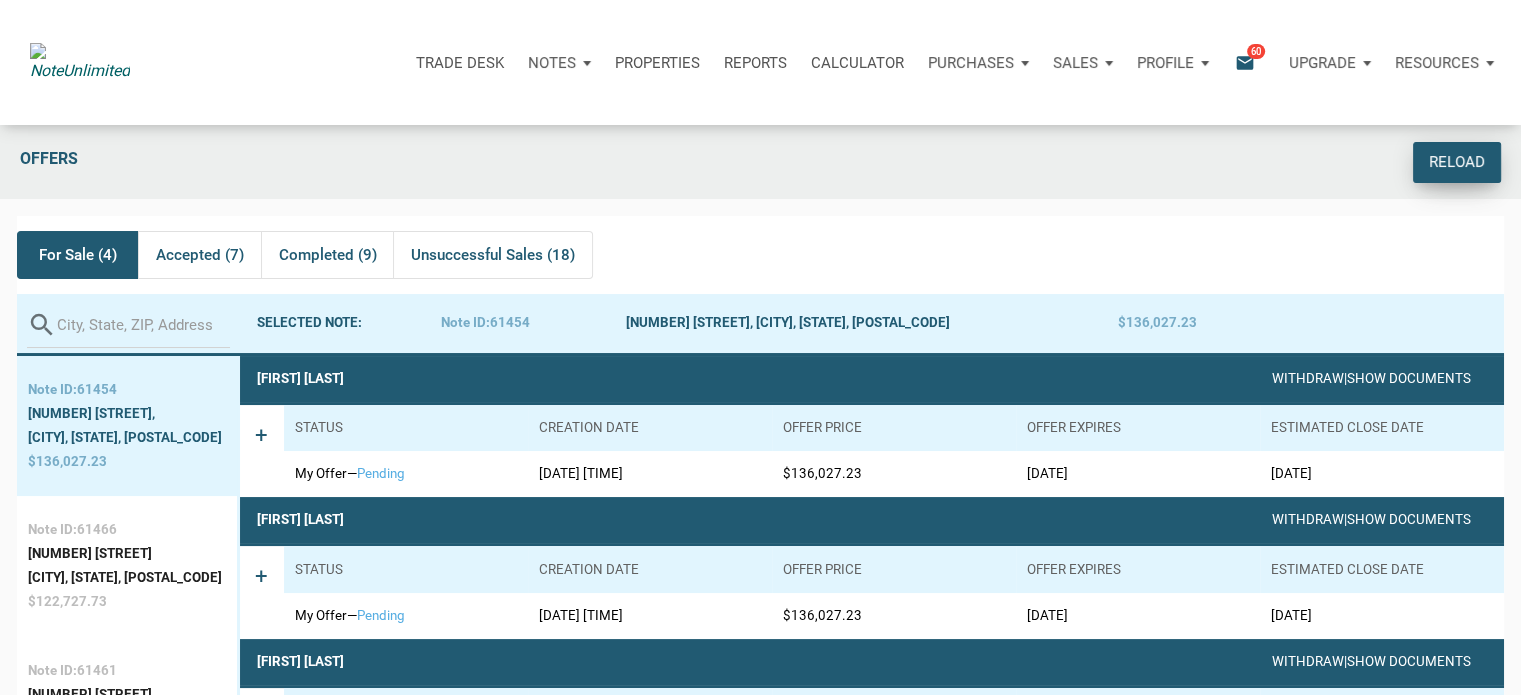 click on "Reload" at bounding box center [1457, 162] 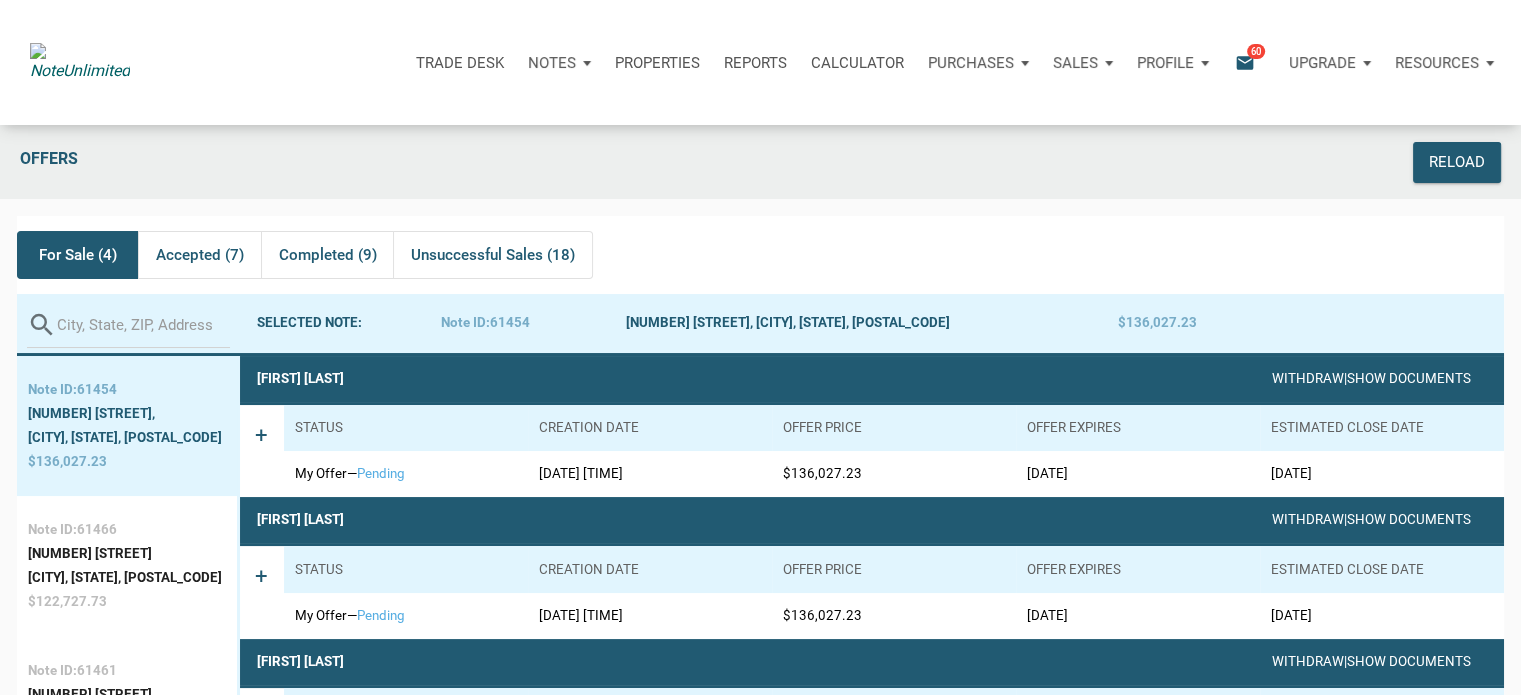click on "Trade Desk" at bounding box center (460, 63) 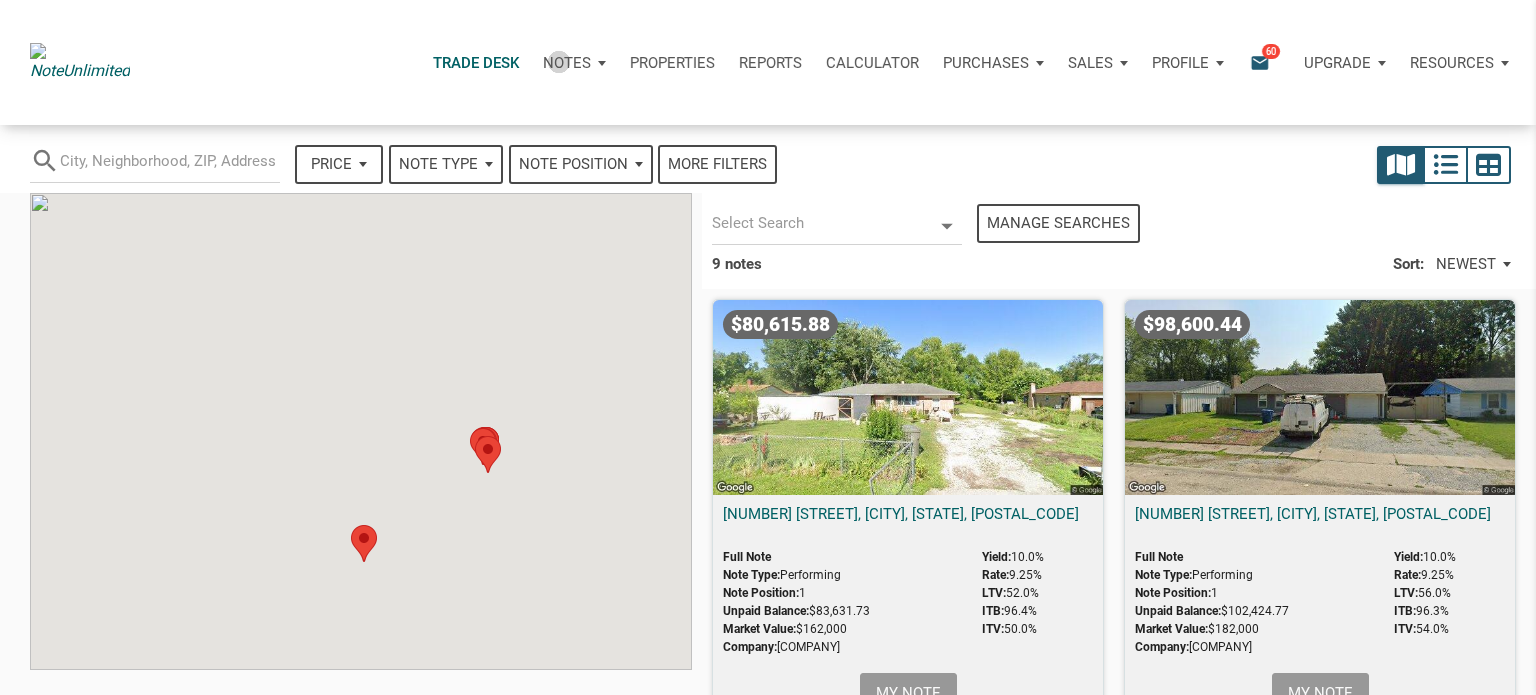 click on "Notes" at bounding box center (567, 63) 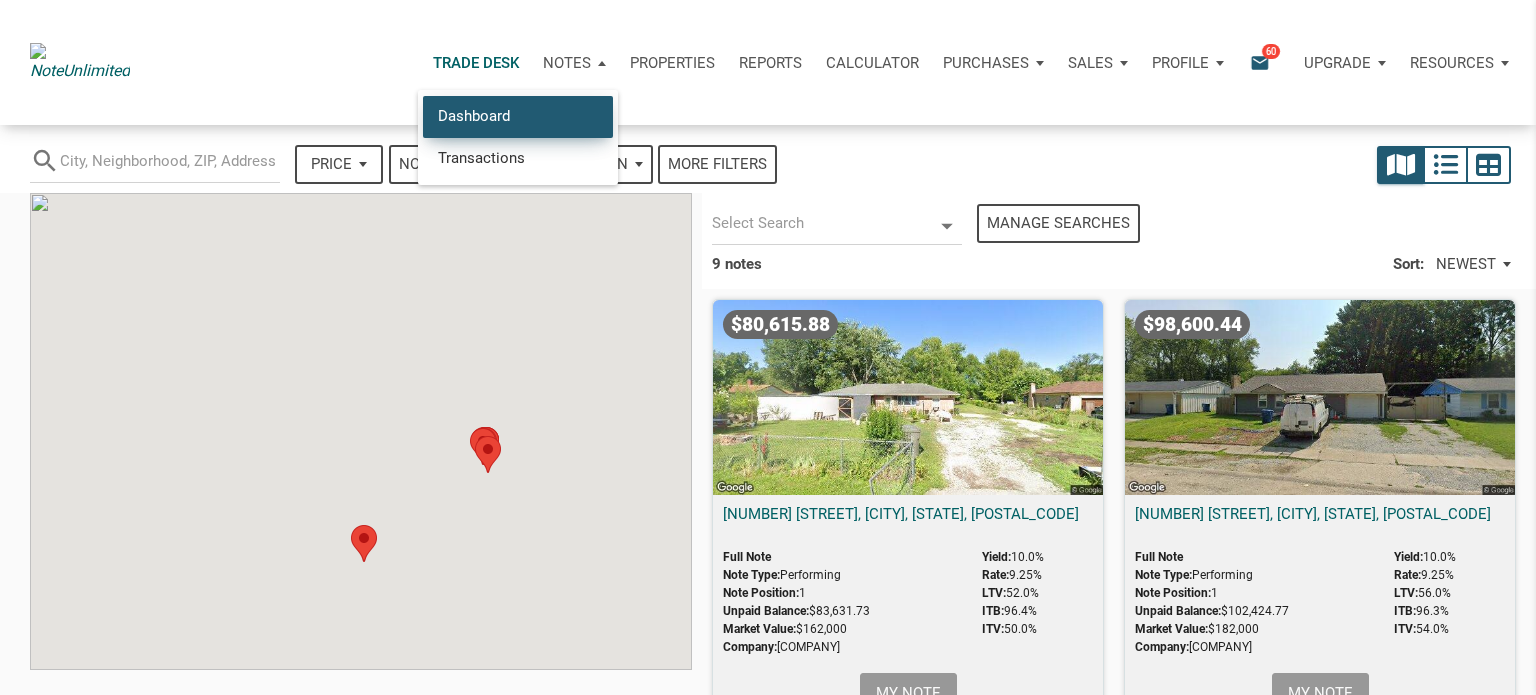 click on "Dashboard" at bounding box center [518, 116] 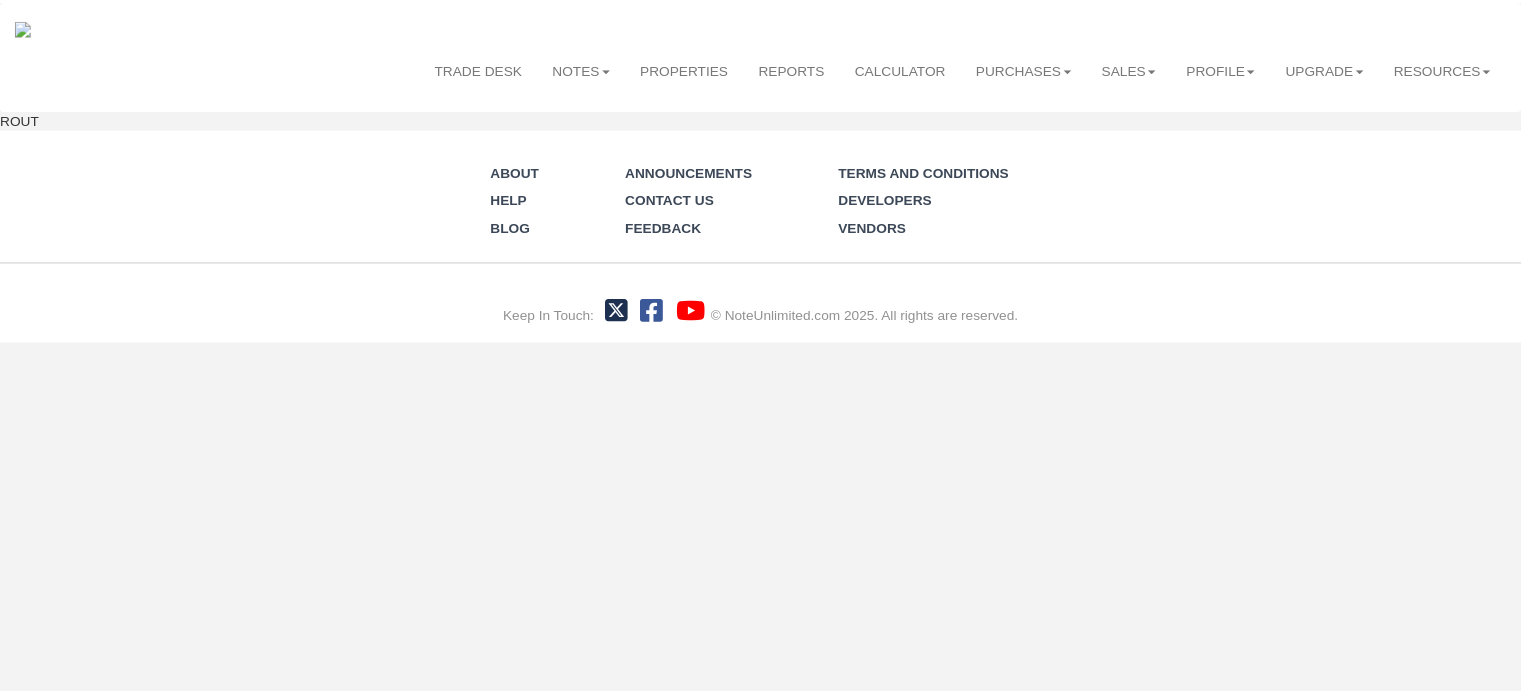 scroll, scrollTop: 0, scrollLeft: 0, axis: both 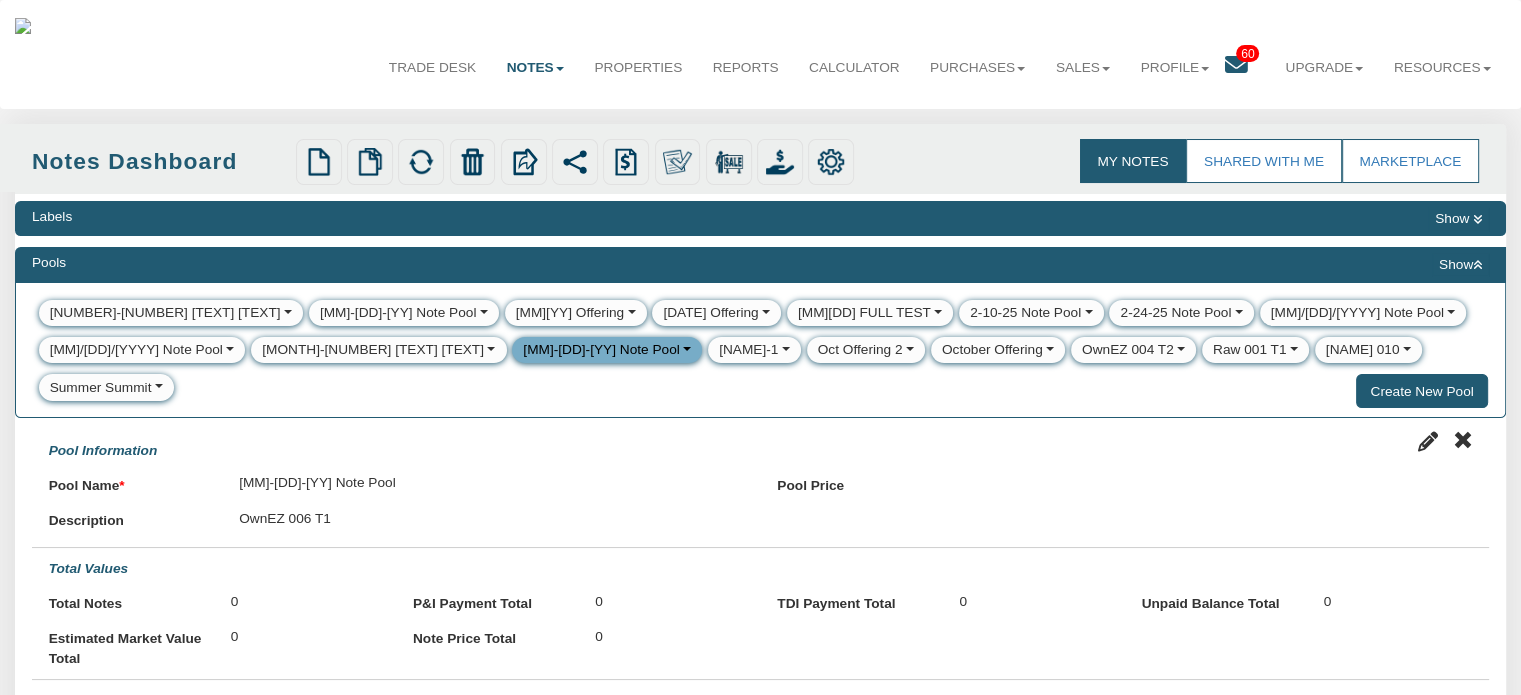 click on "Show" at bounding box center (1460, 265) 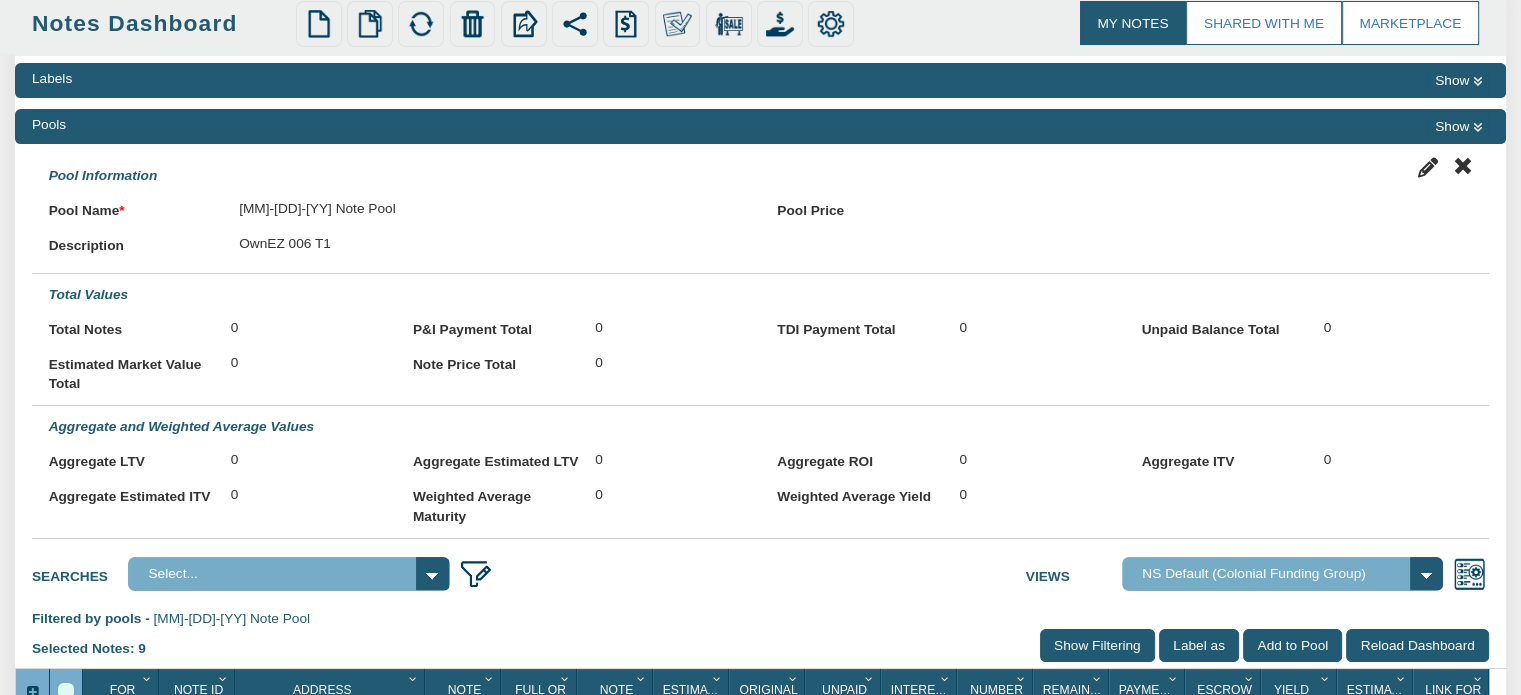 scroll, scrollTop: 146, scrollLeft: 0, axis: vertical 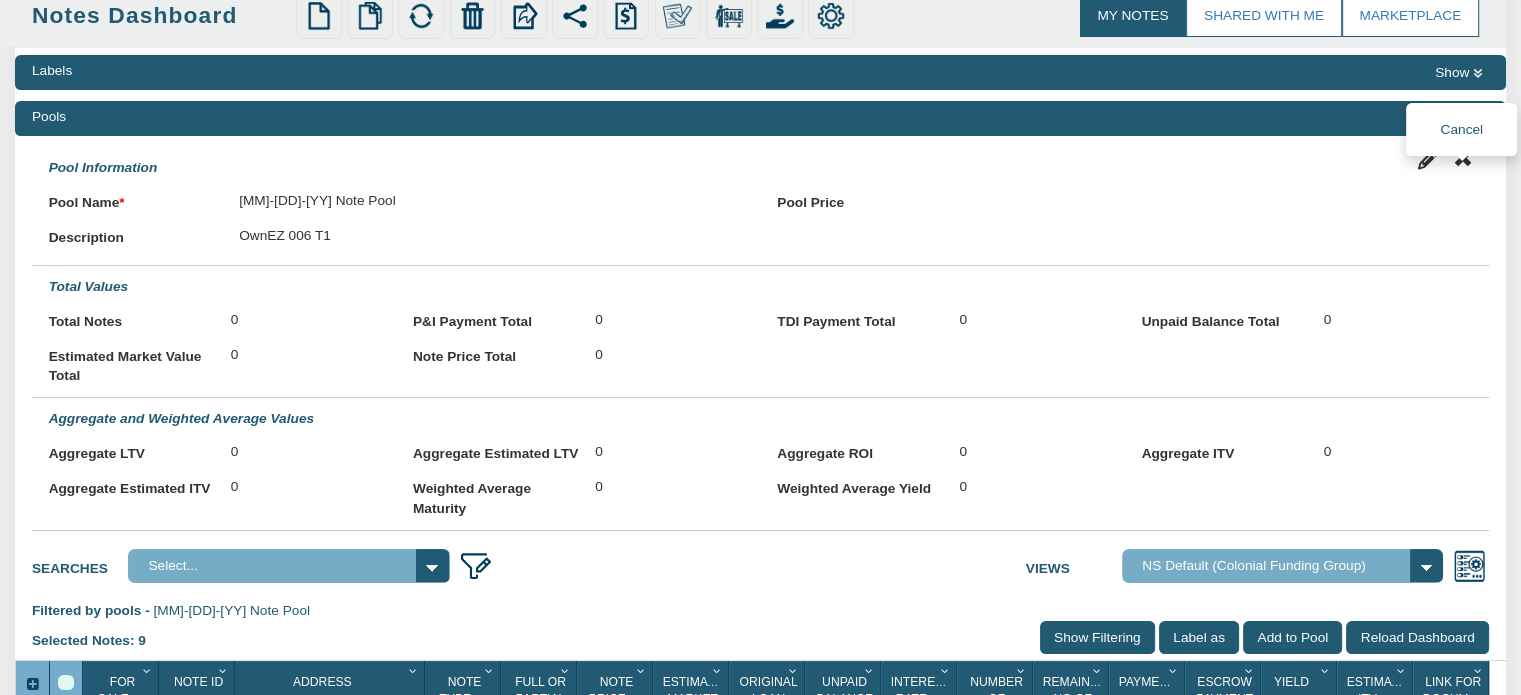 click at bounding box center (1462, 158) 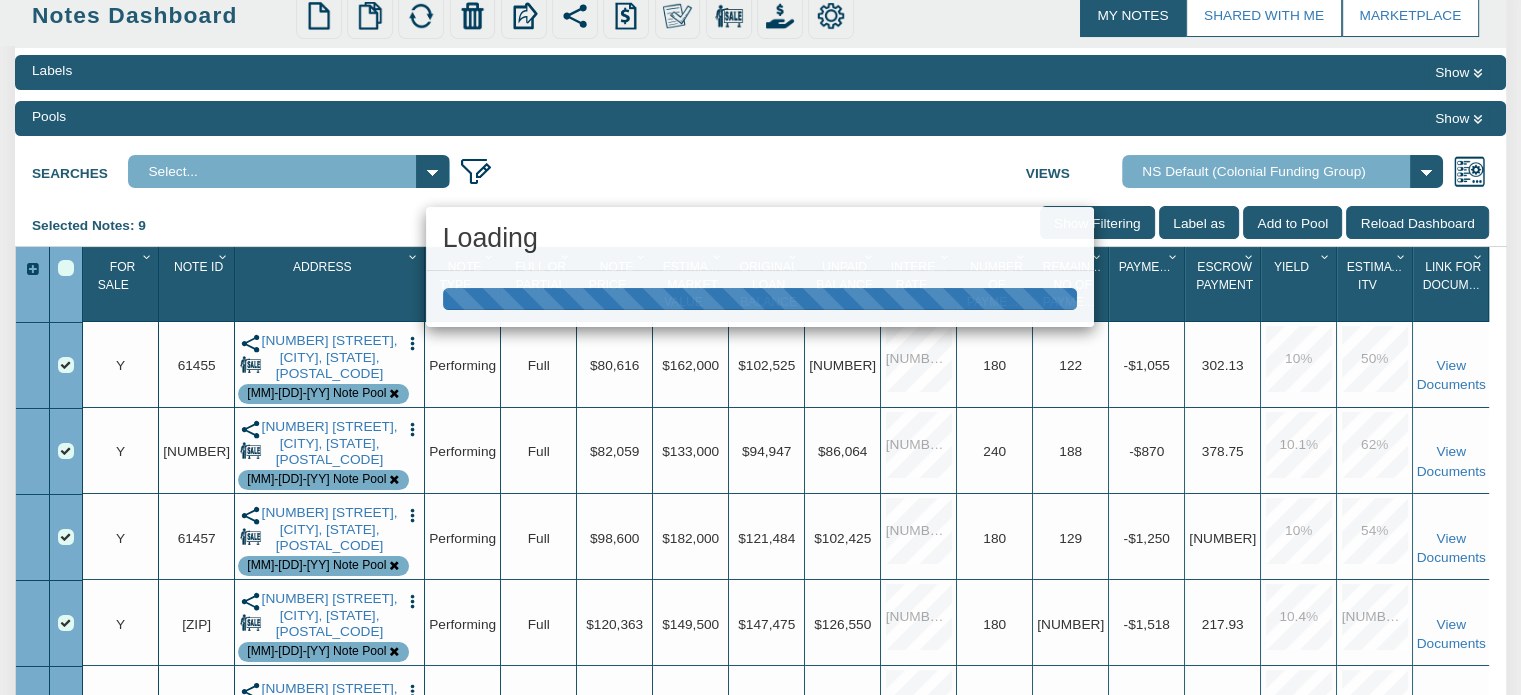 scroll, scrollTop: 0, scrollLeft: 0, axis: both 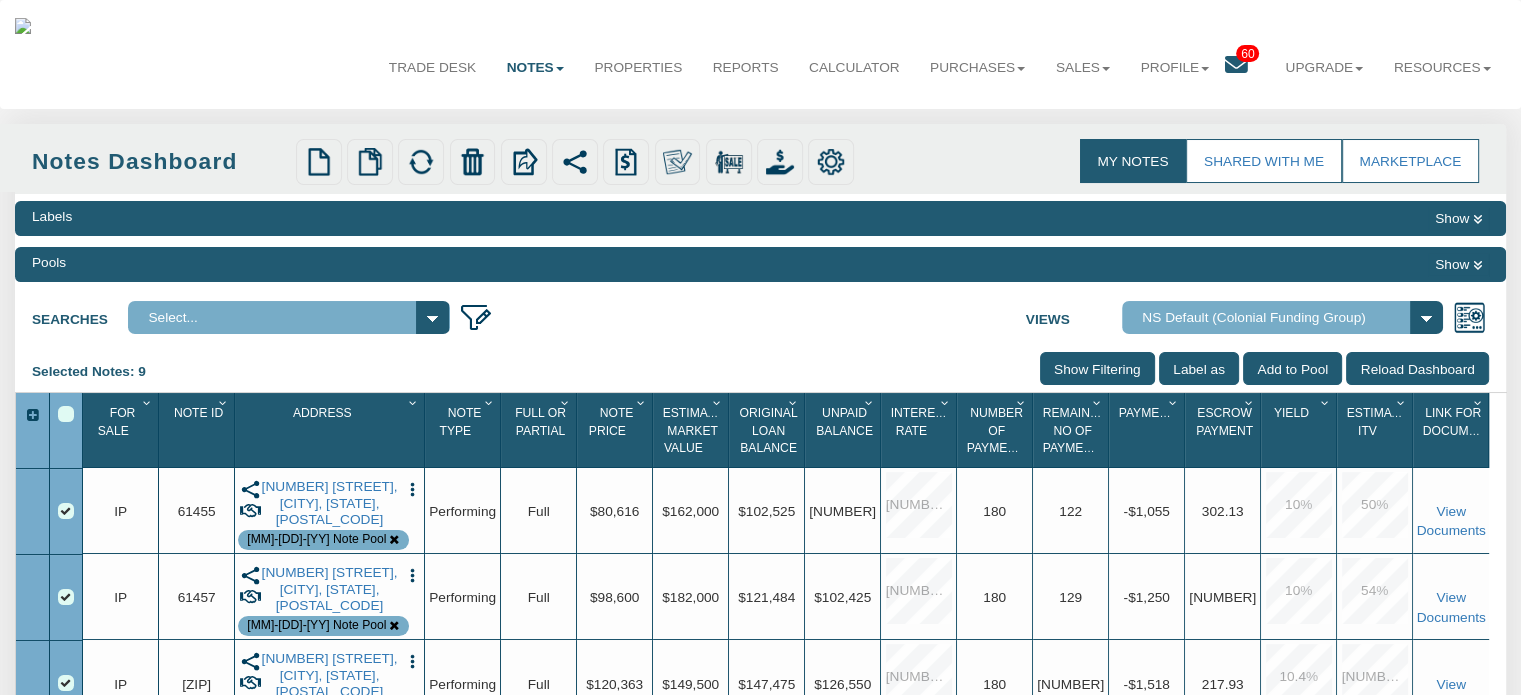click on "Show" at bounding box center [1458, 219] 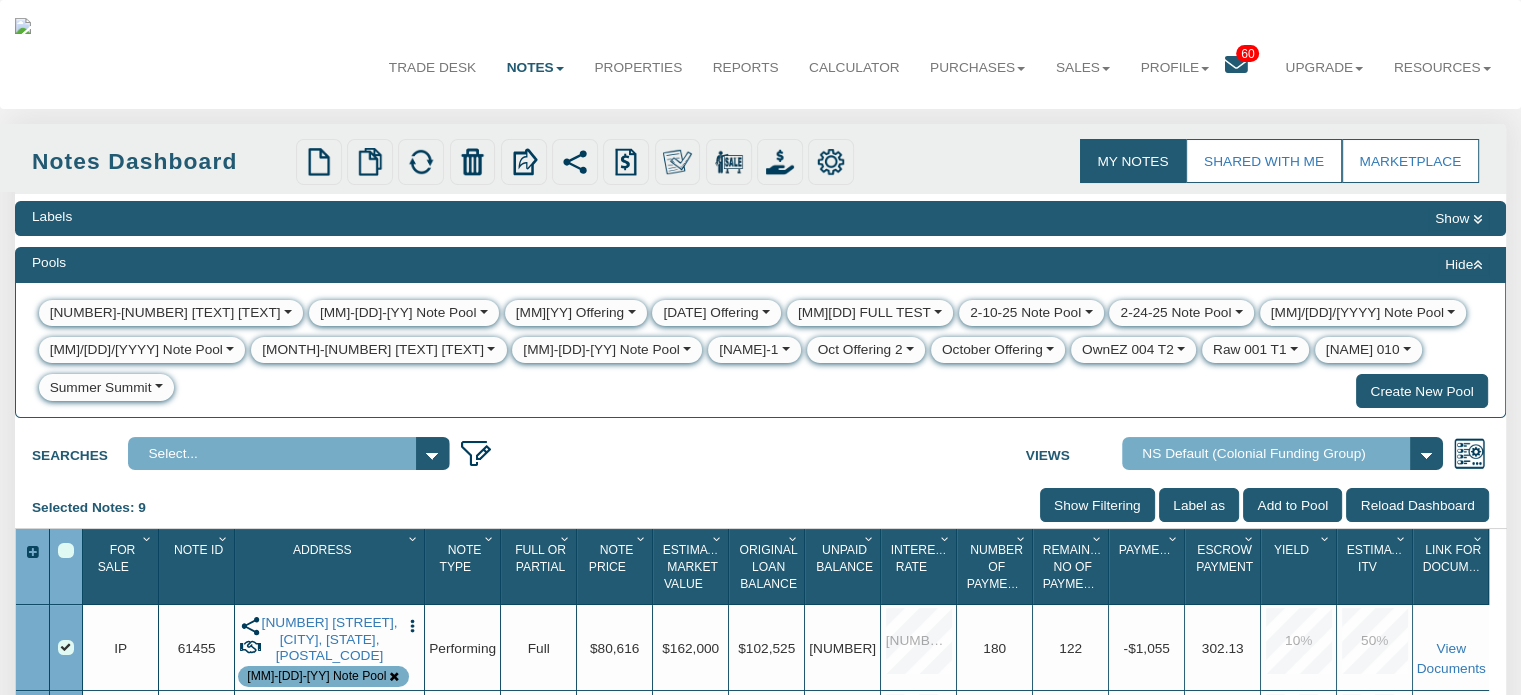 click on "[MM]-[DD]-[YY] Note Pool" at bounding box center [165, 313] 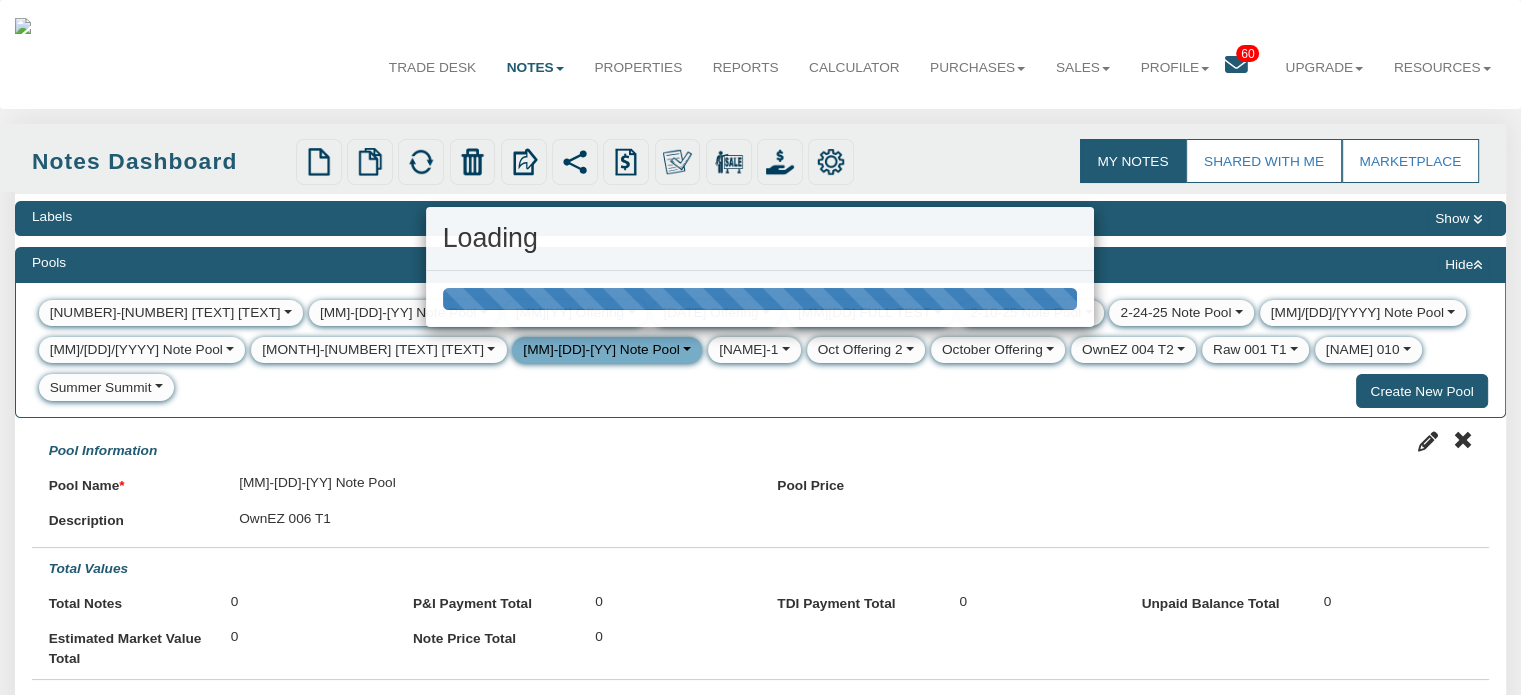 click on "Loading" at bounding box center [760, 347] 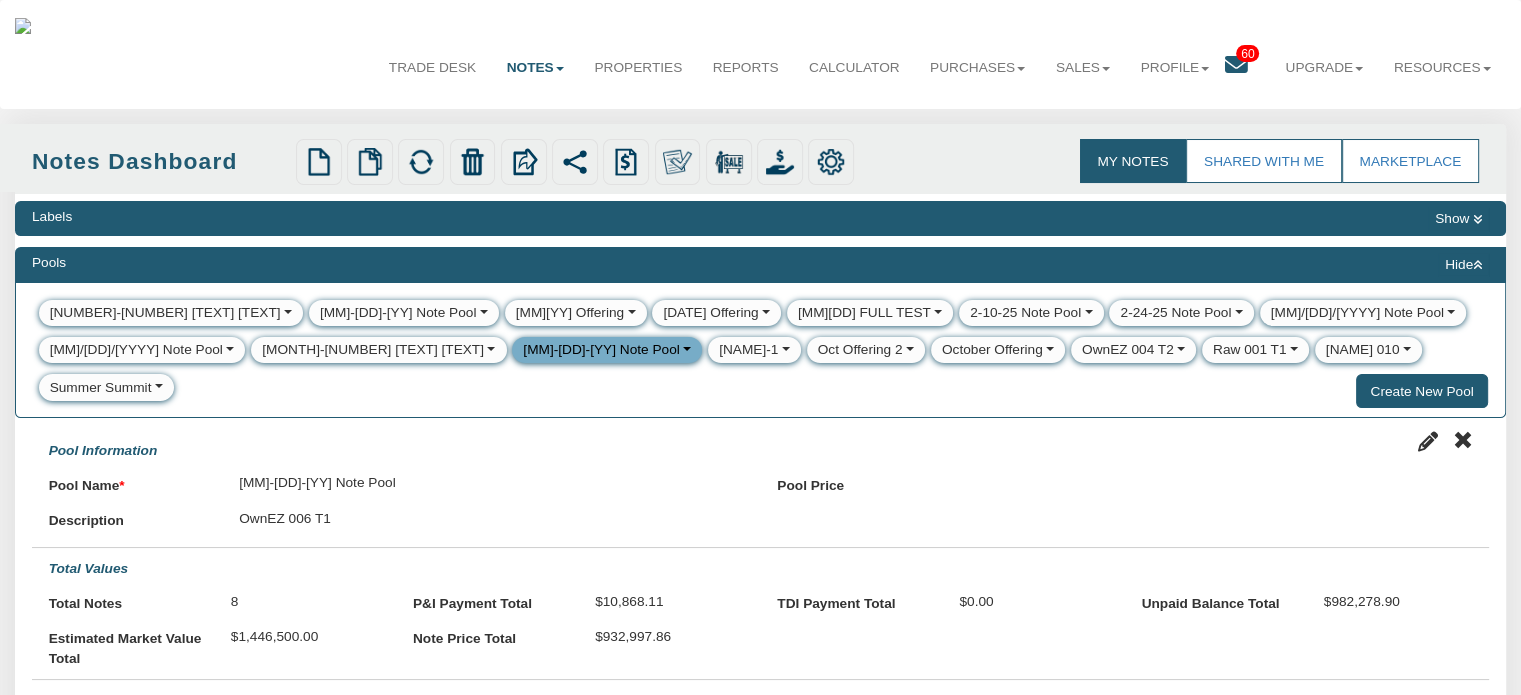 click on "Hide" at bounding box center [1463, 265] 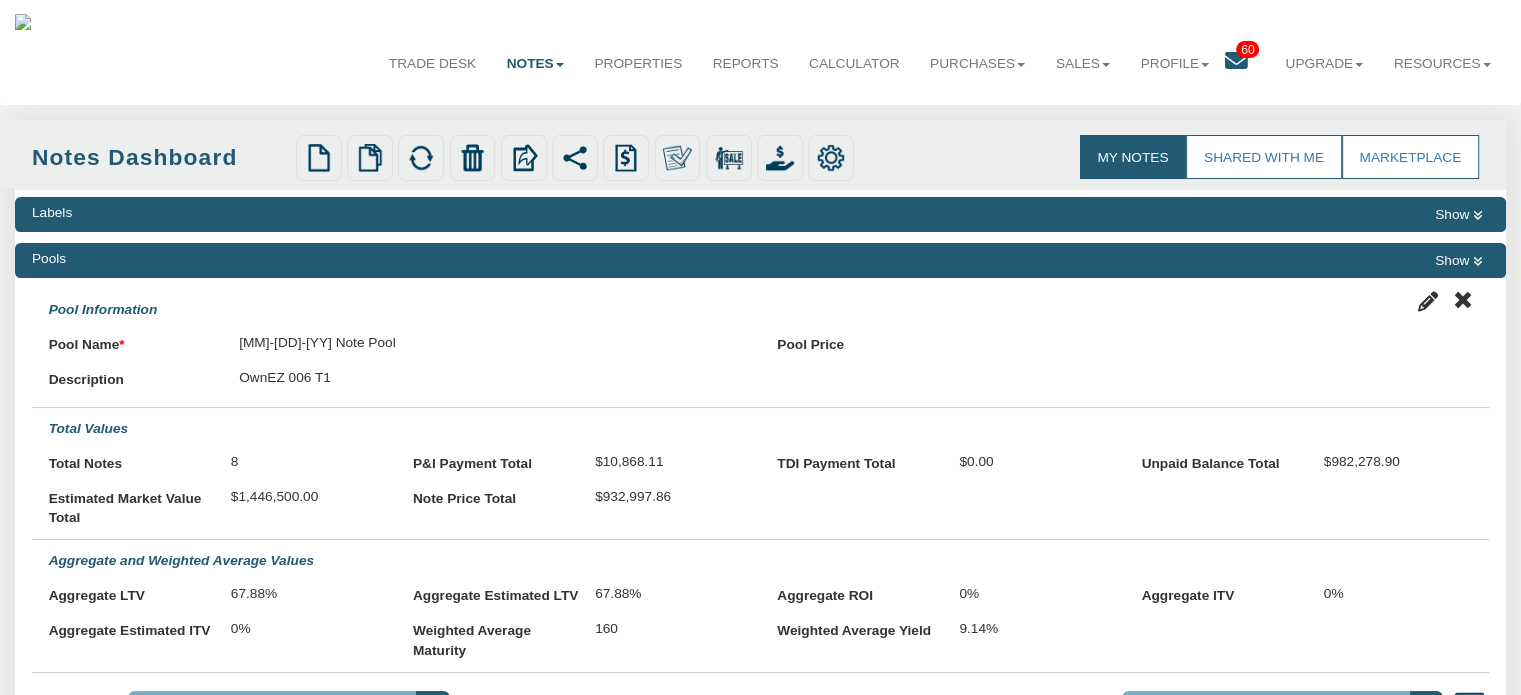 scroll, scrollTop: 6, scrollLeft: 0, axis: vertical 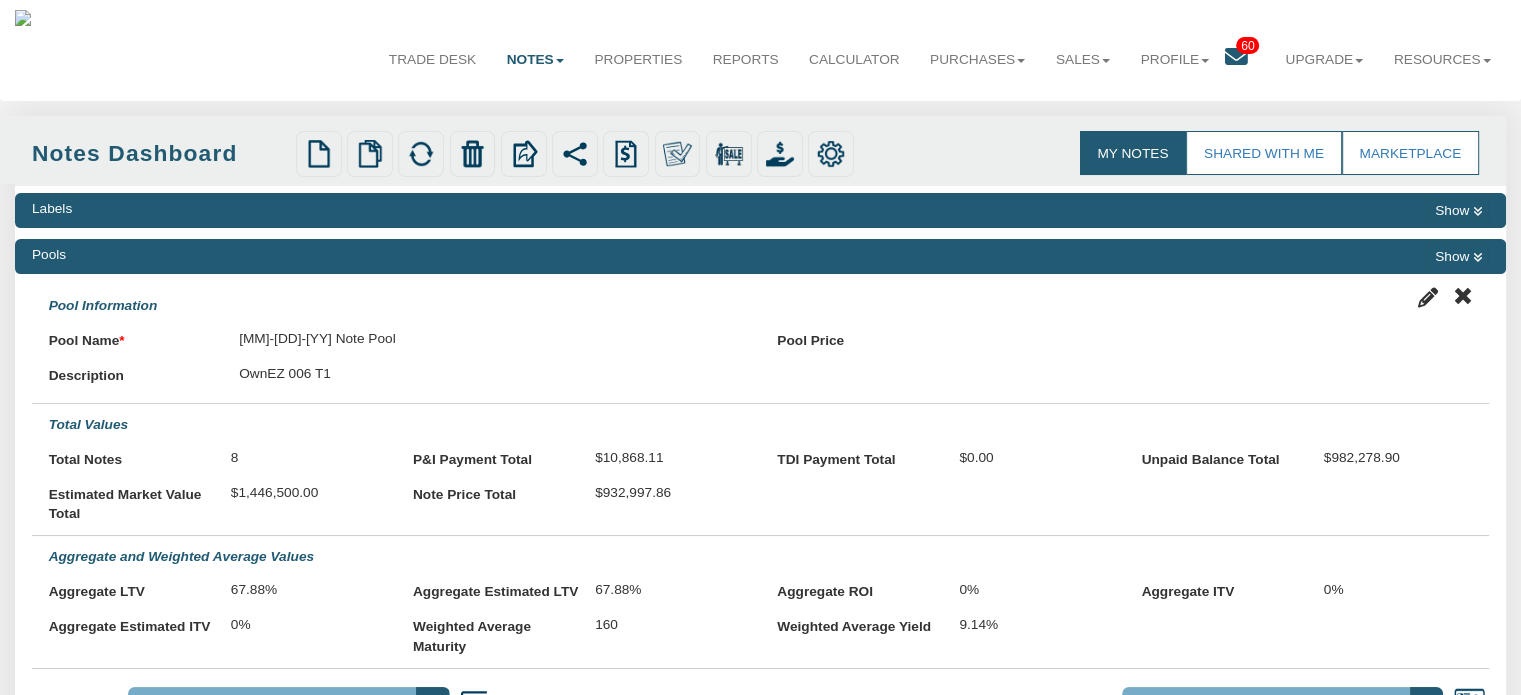 click at bounding box center (1477, 211) 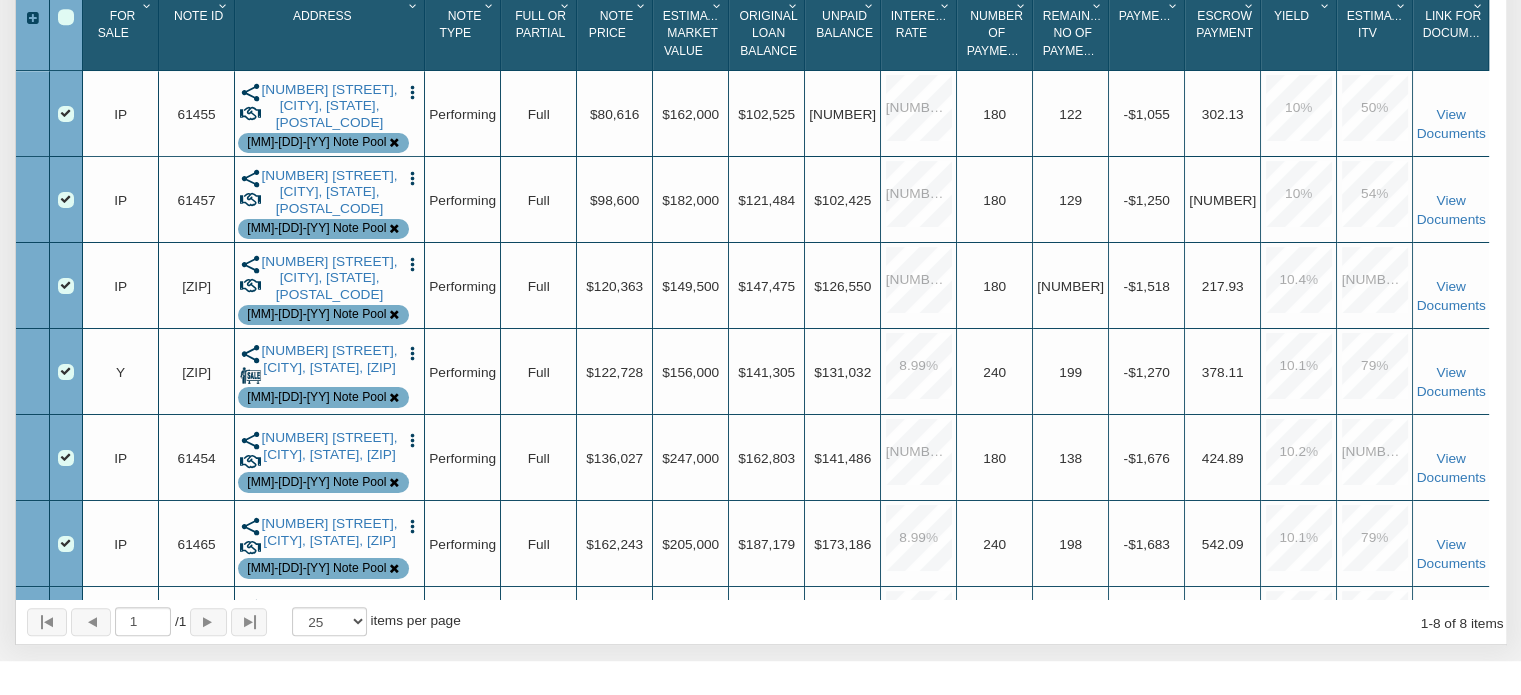 scroll, scrollTop: 950, scrollLeft: 0, axis: vertical 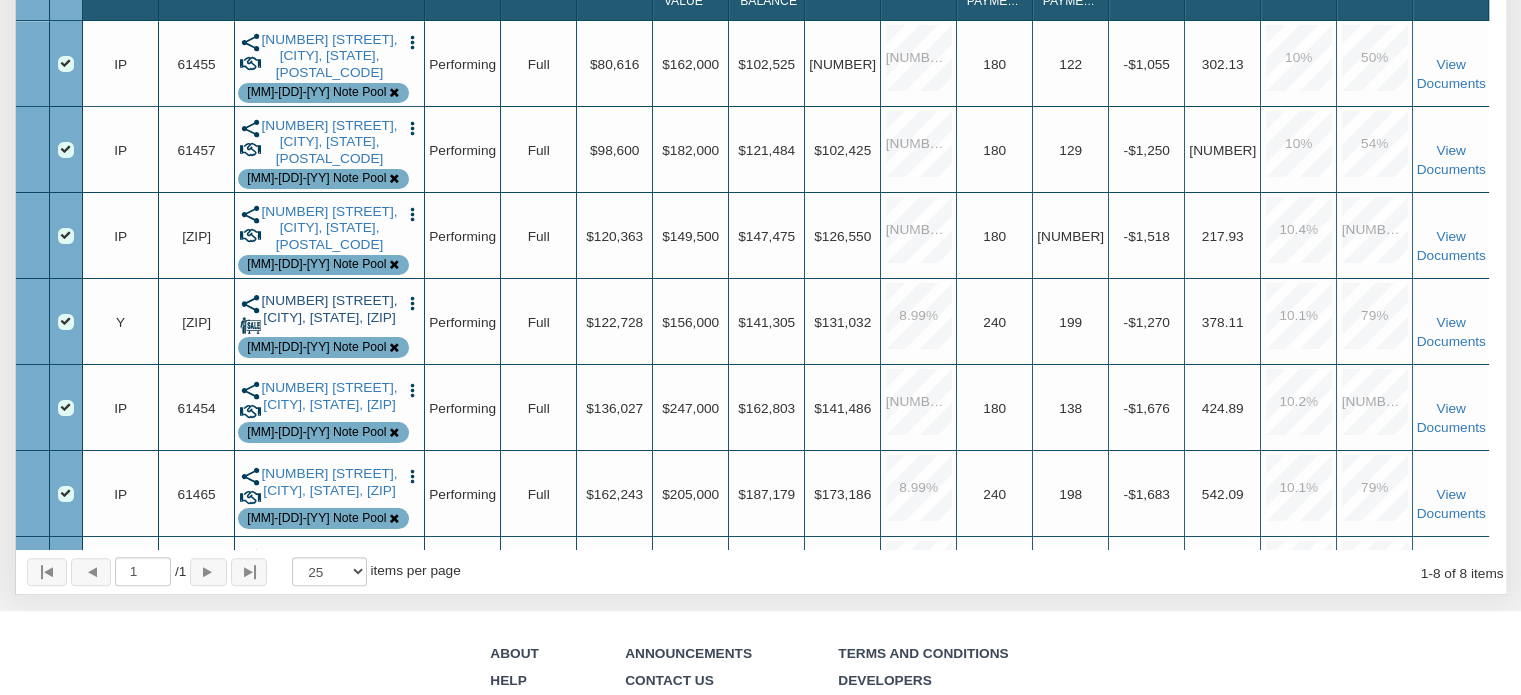 click on "[NUMBER] [STREET], [CITY], [STATE], [ZIP]" at bounding box center [330, 56] 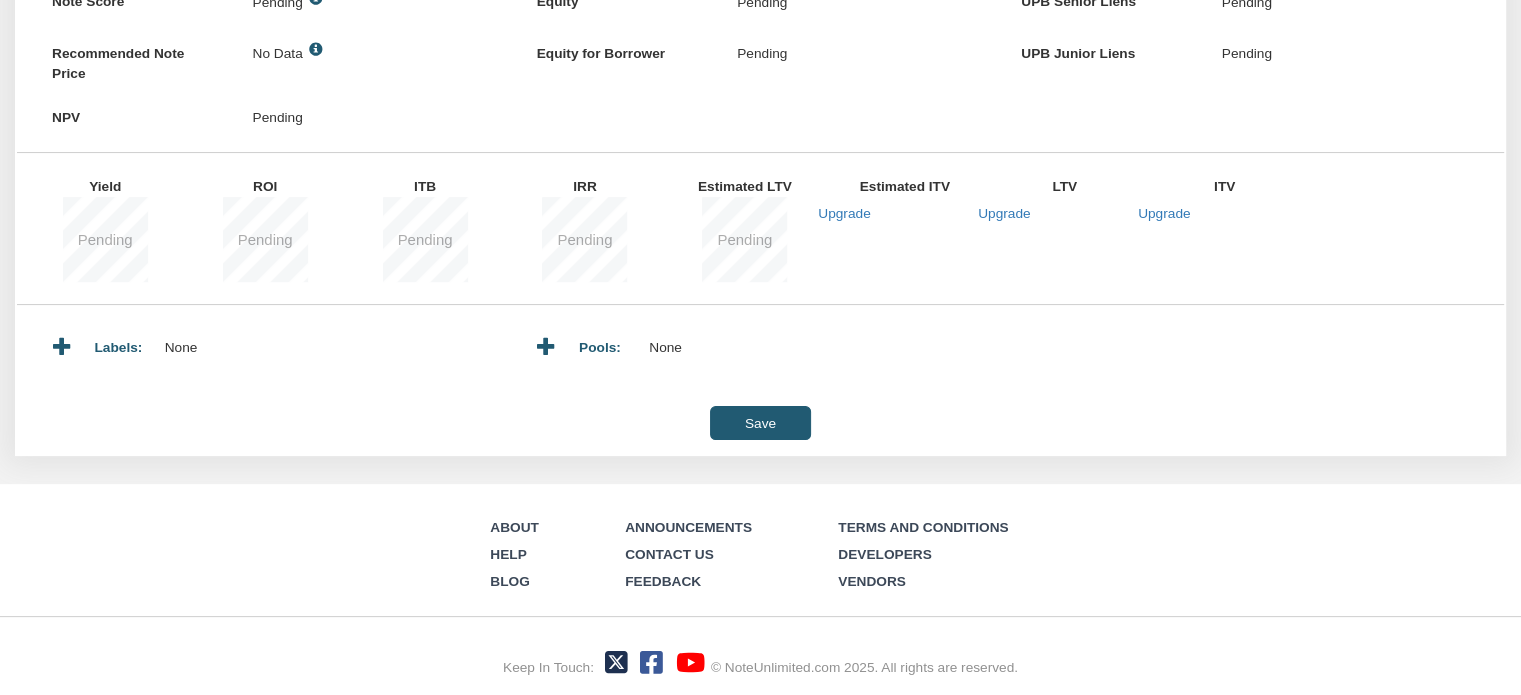 scroll, scrollTop: 256, scrollLeft: 0, axis: vertical 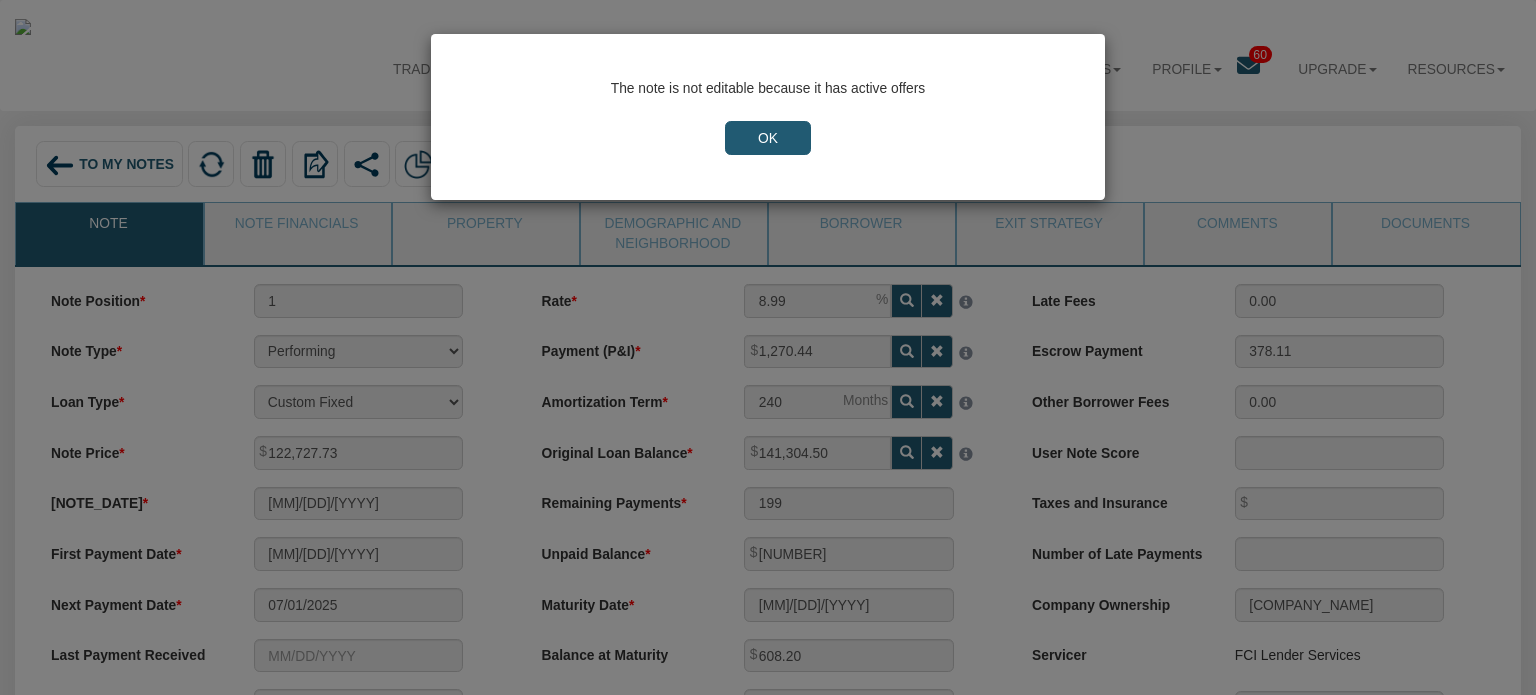 click on "OK" at bounding box center [768, 138] 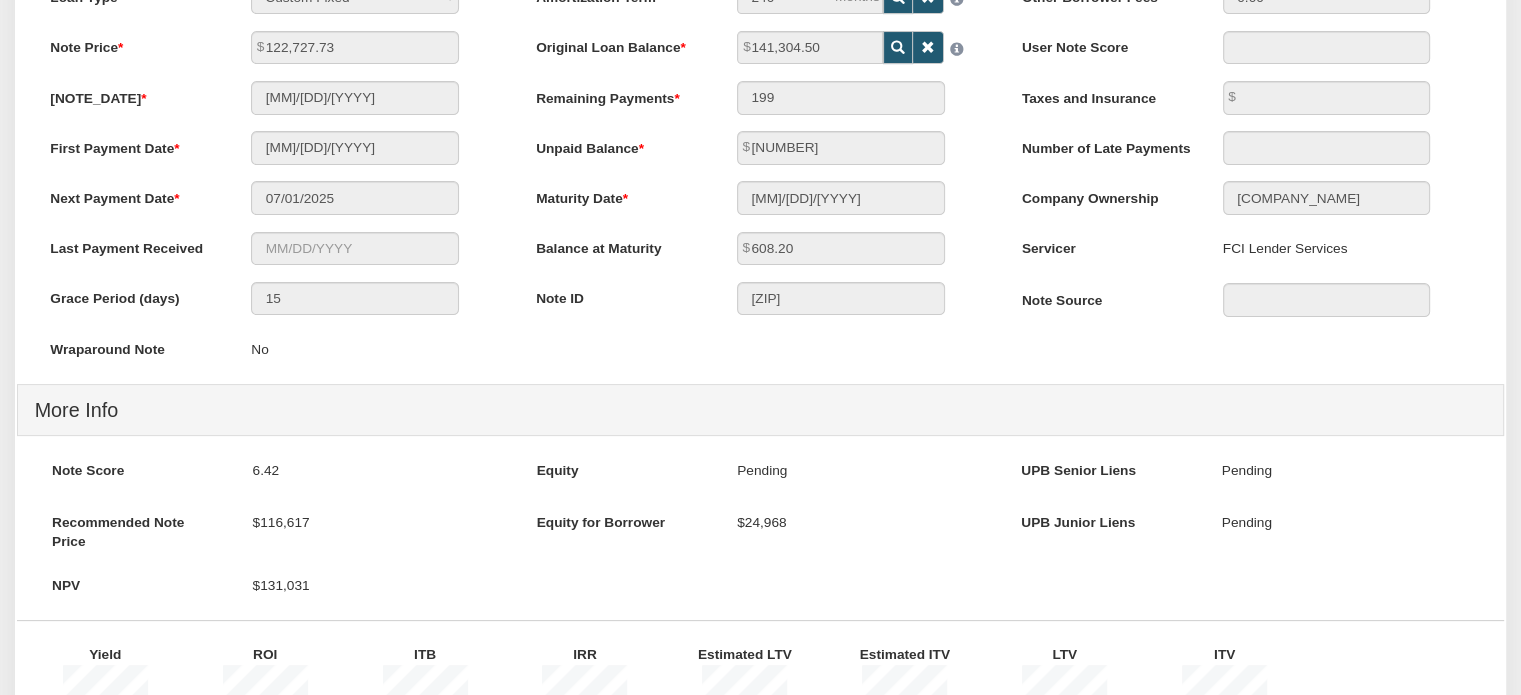 scroll, scrollTop: 401, scrollLeft: 0, axis: vertical 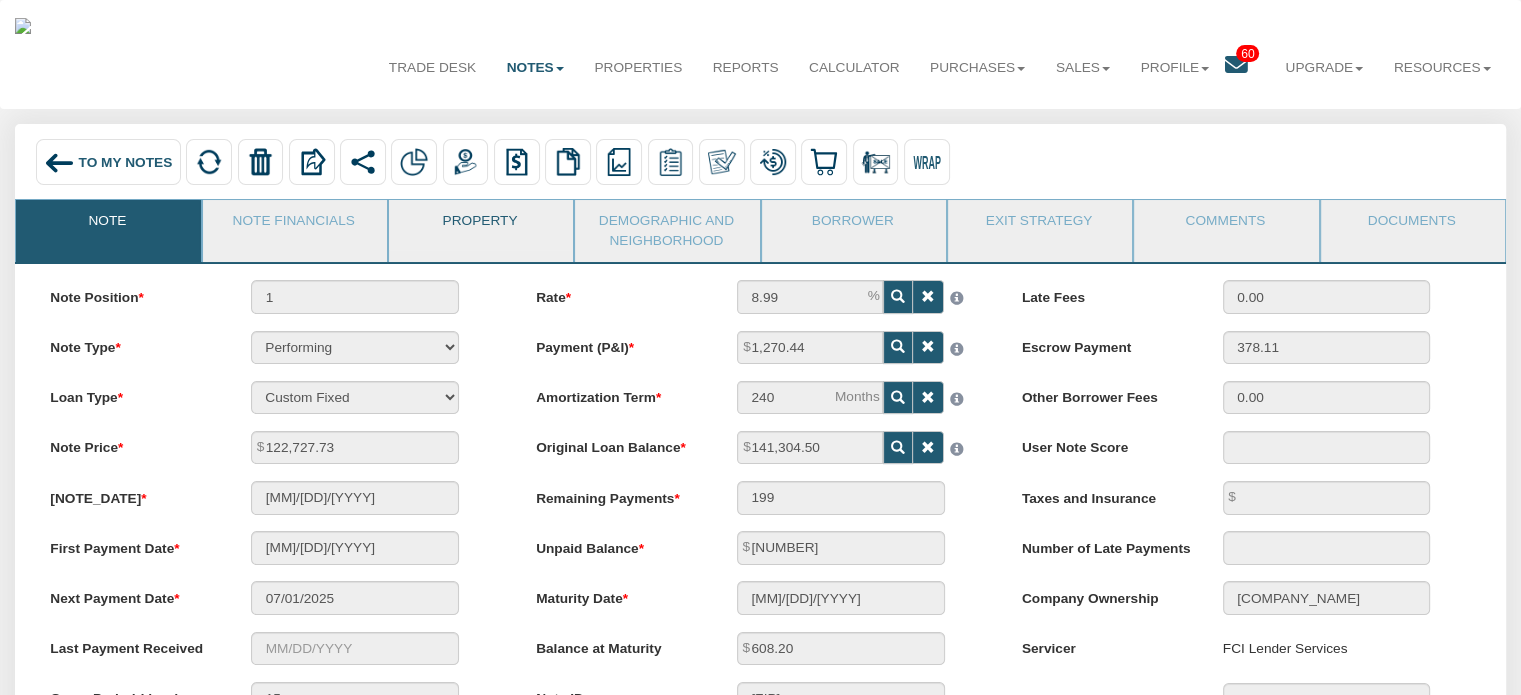 click on "Property" at bounding box center [107, 225] 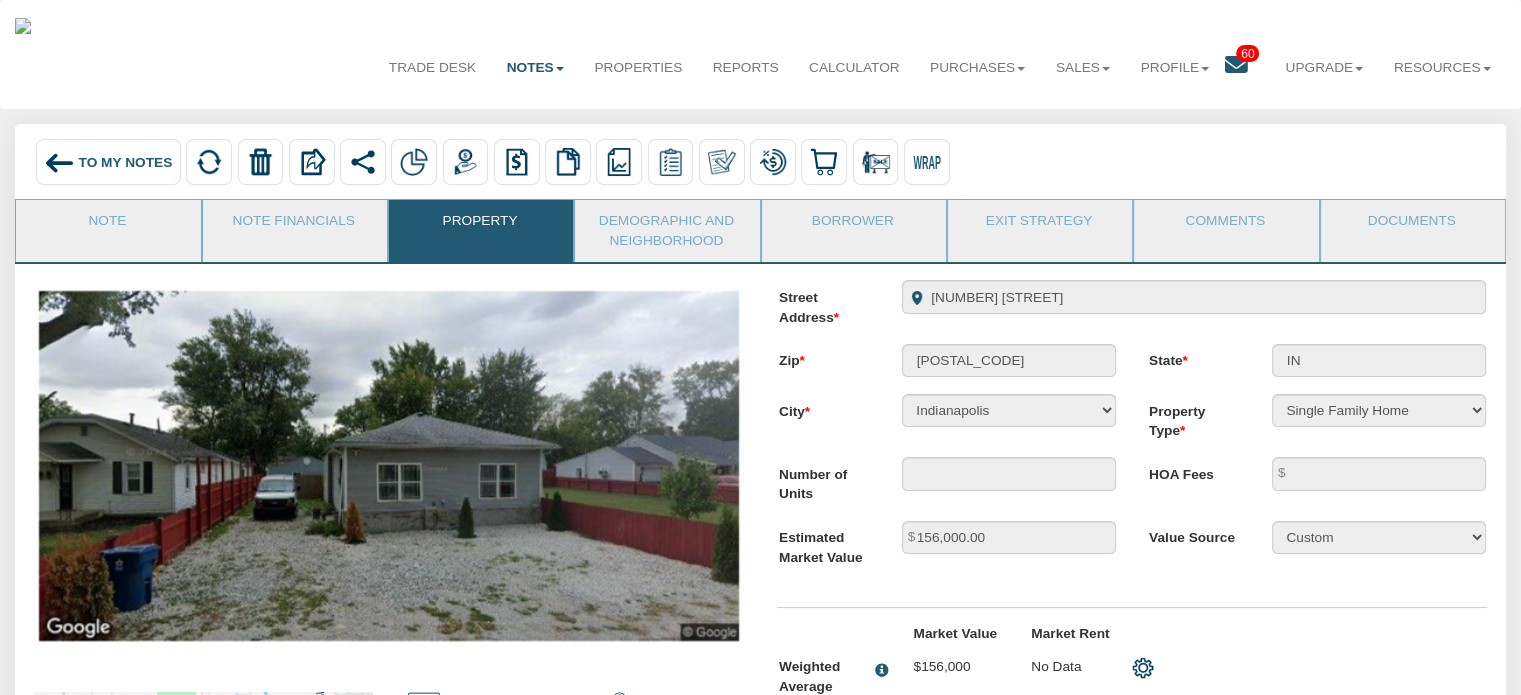 click on "To My Notes" at bounding box center (126, 162) 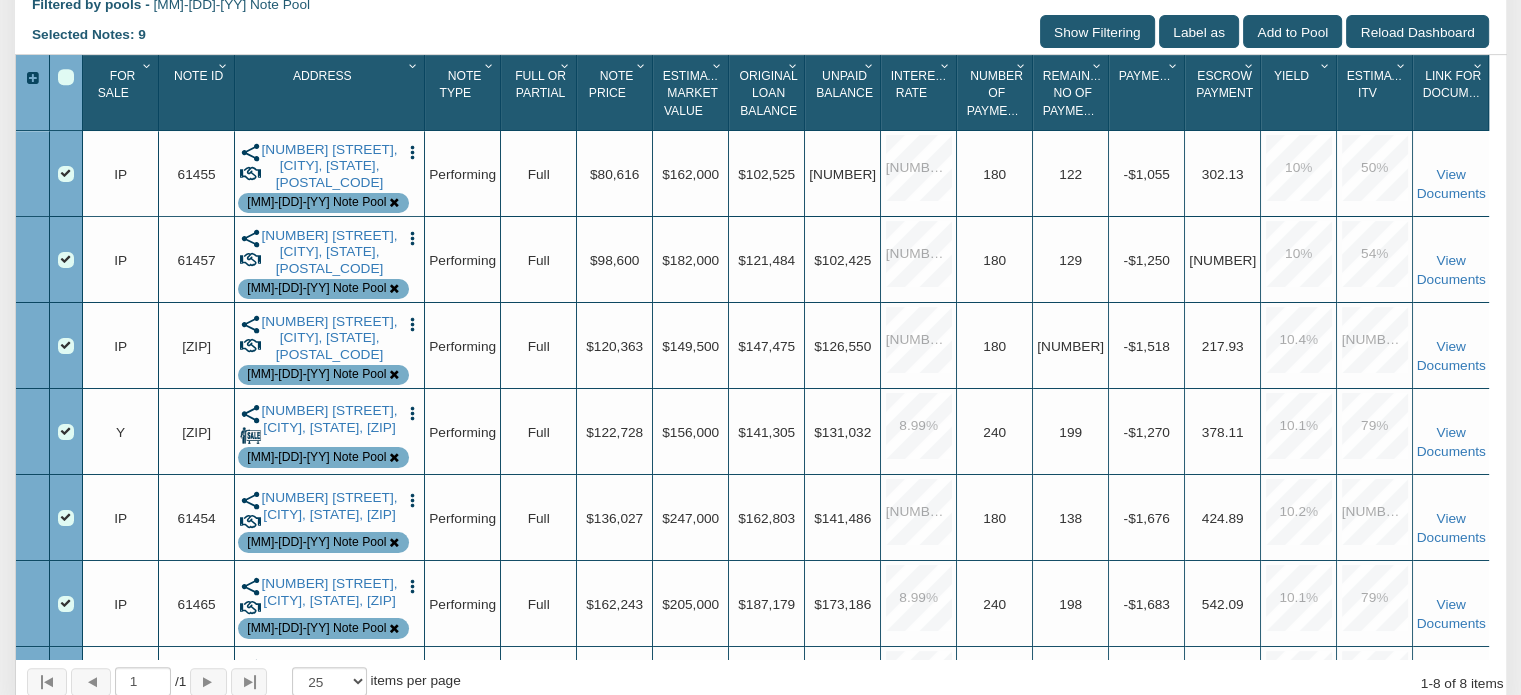 scroll, scrollTop: 885, scrollLeft: 0, axis: vertical 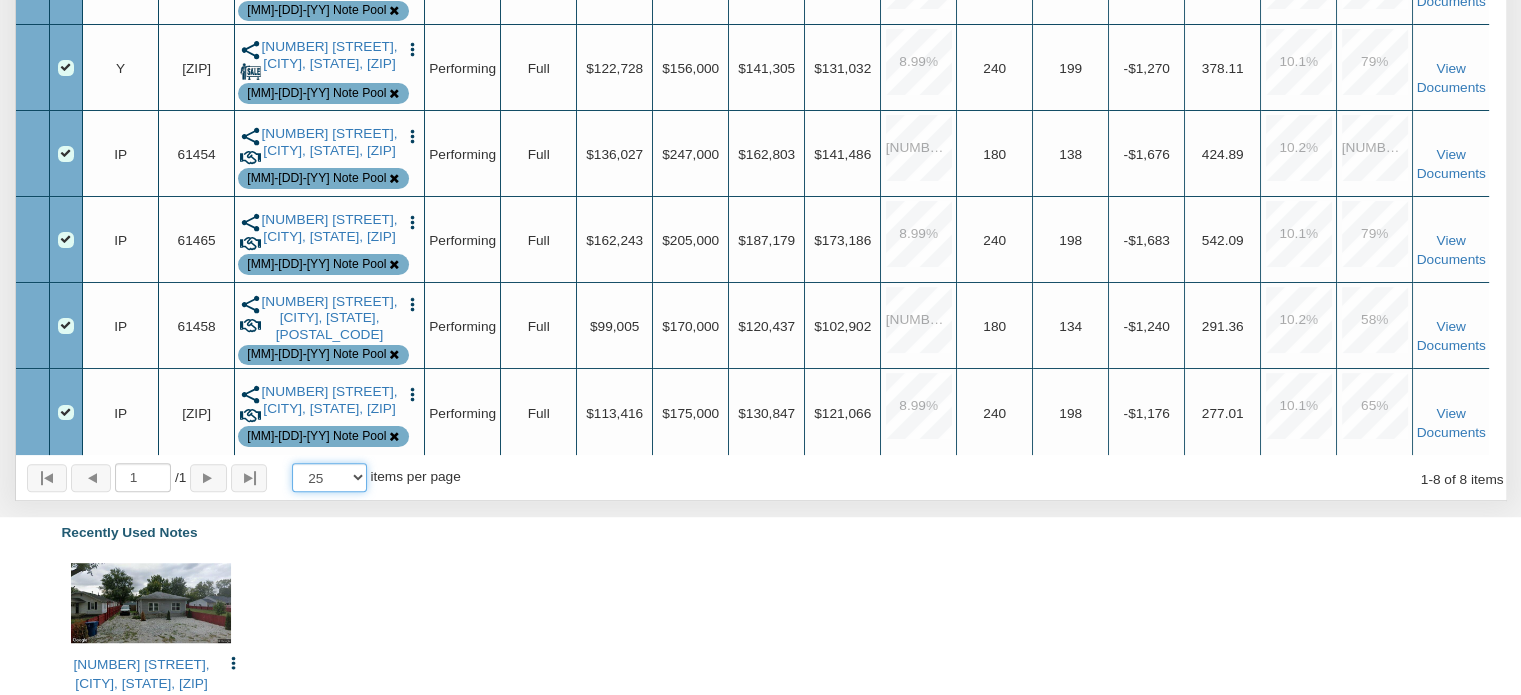 click on "10 25 50 100" at bounding box center [329, 477] 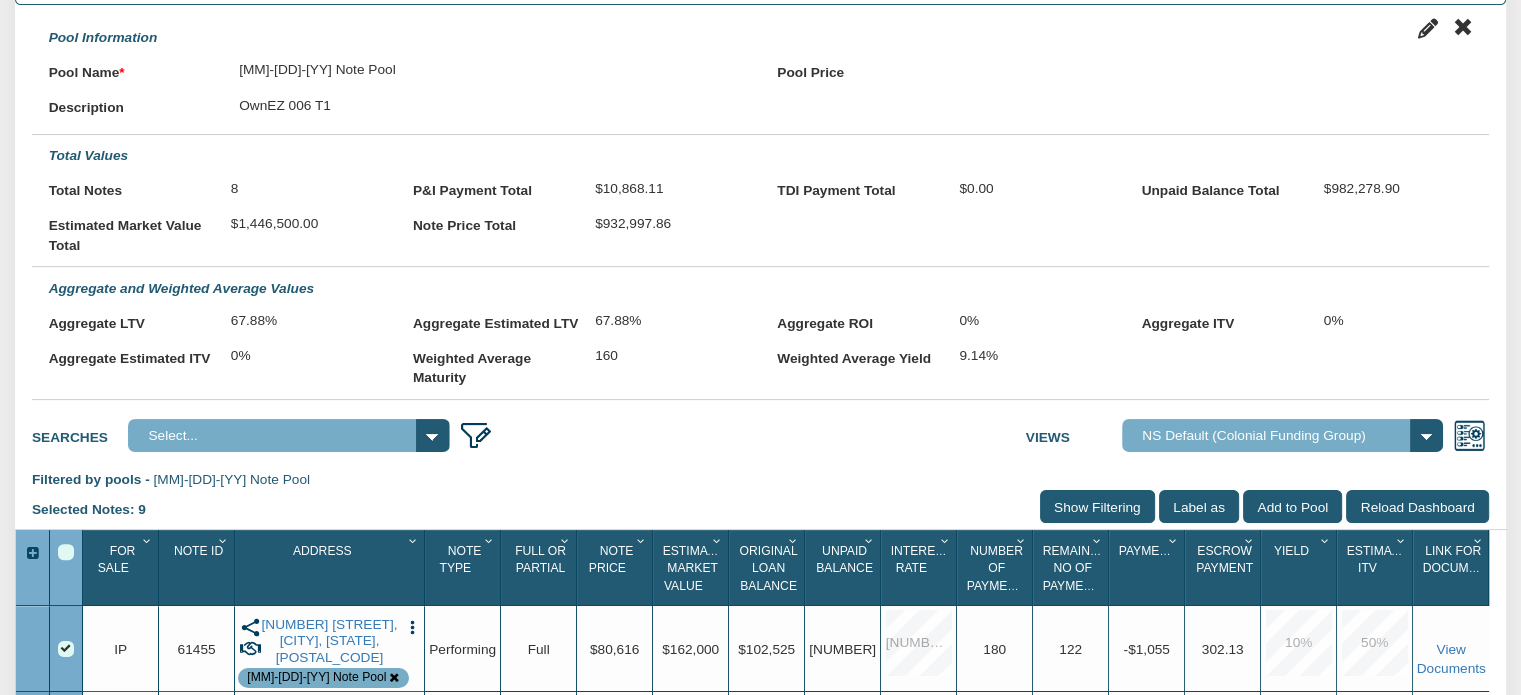 scroll, scrollTop: 643, scrollLeft: 0, axis: vertical 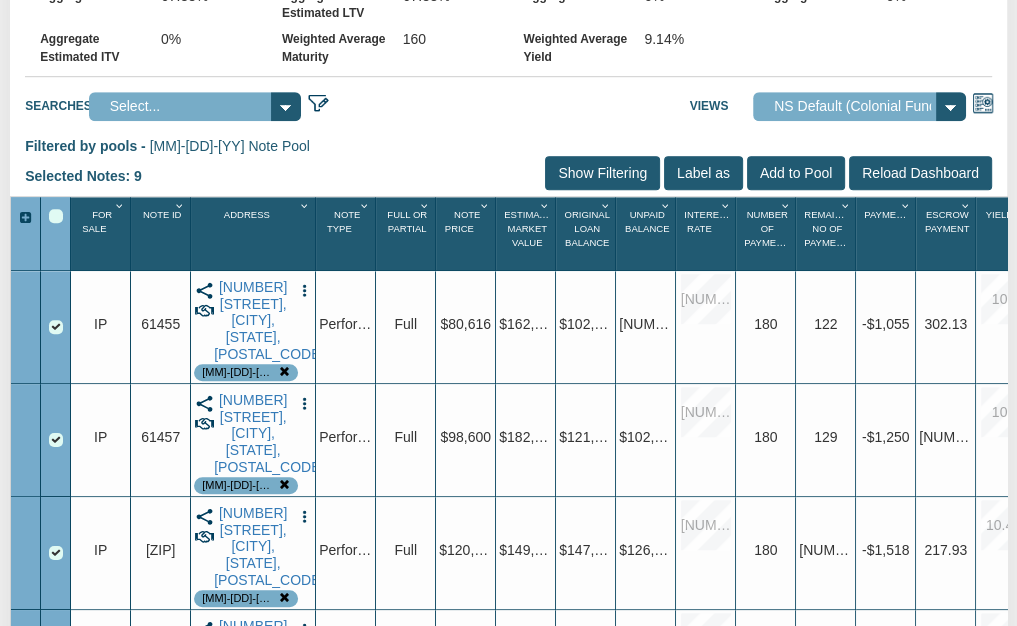 click on "Note Id     1" at bounding box center (162, 233) 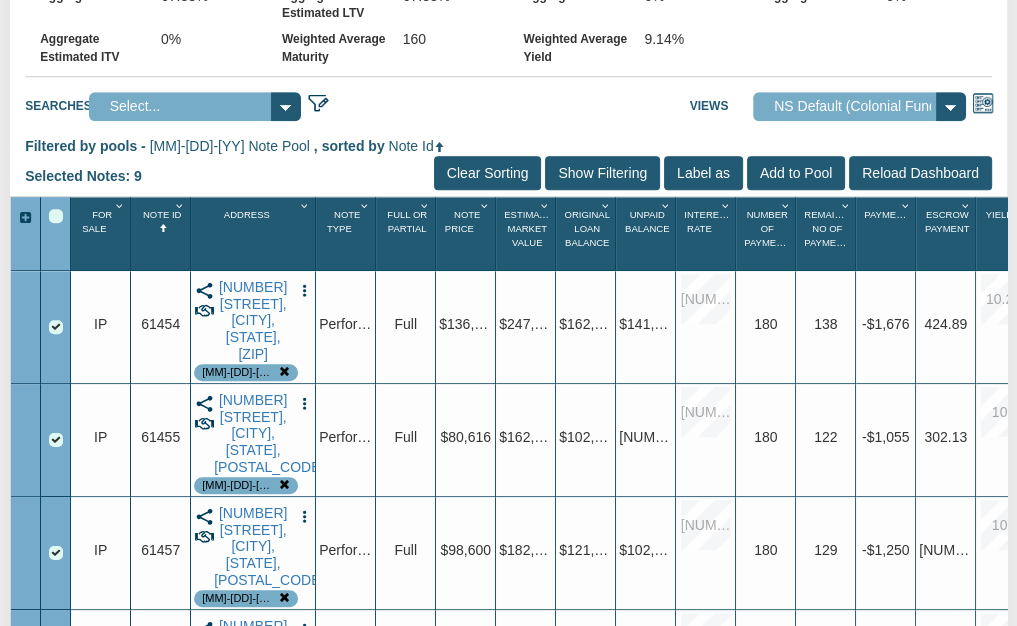 scroll, scrollTop: 36, scrollLeft: 0, axis: vertical 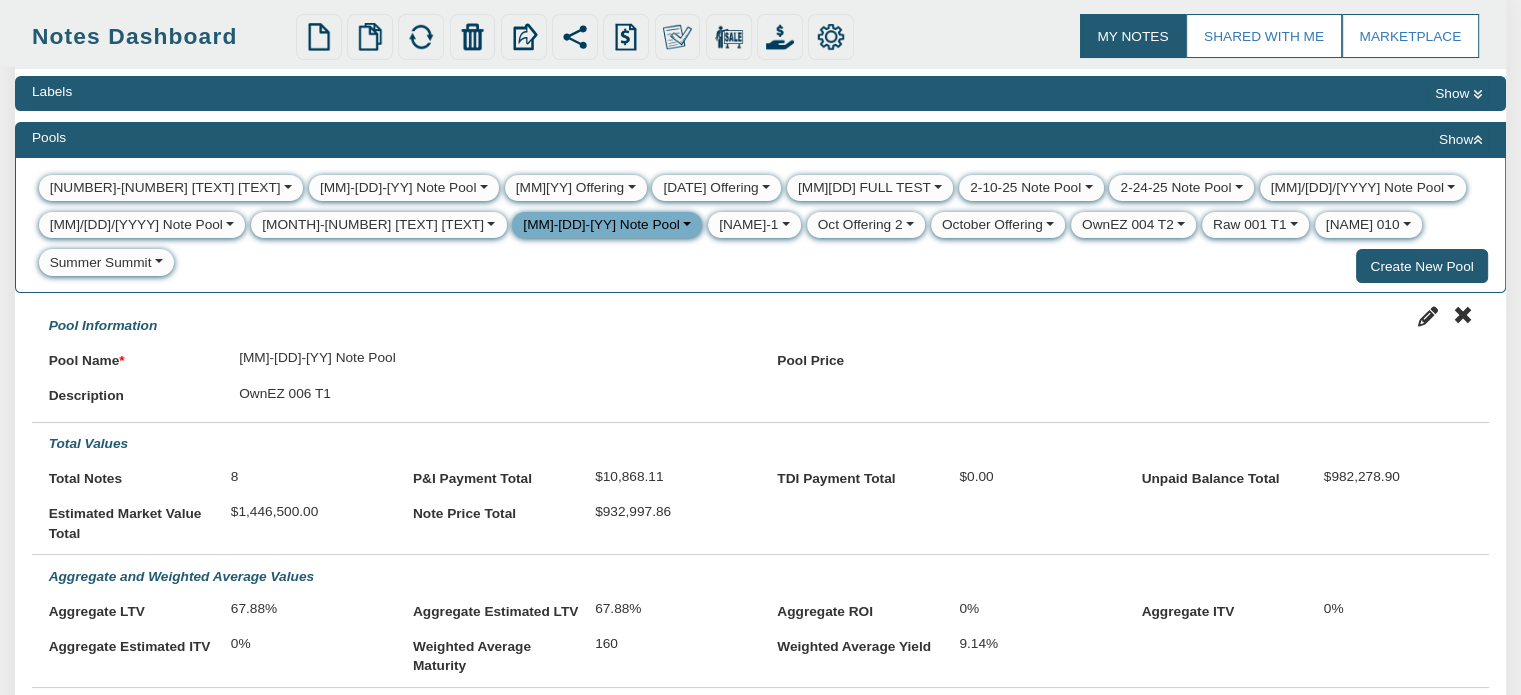 click at bounding box center (685, 225) 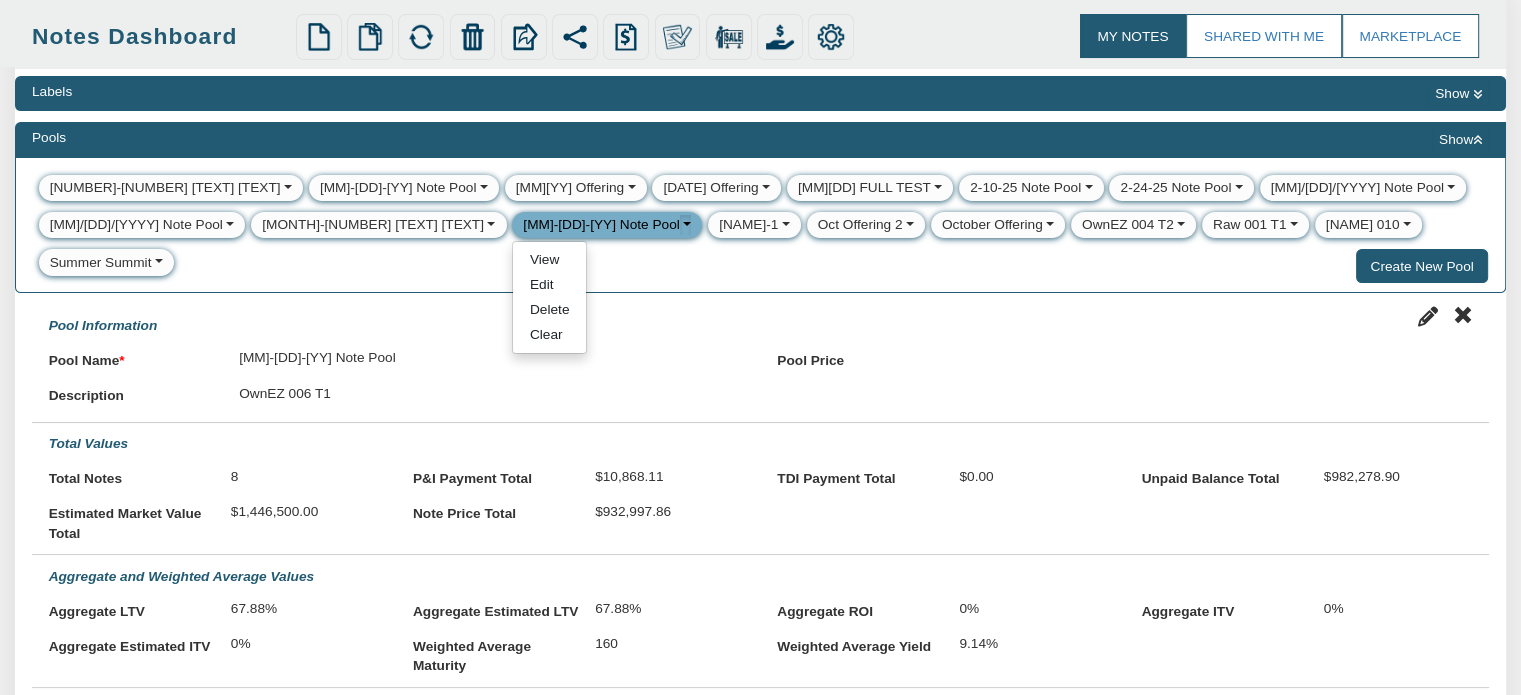 click on "Clear" at bounding box center (549, 334) 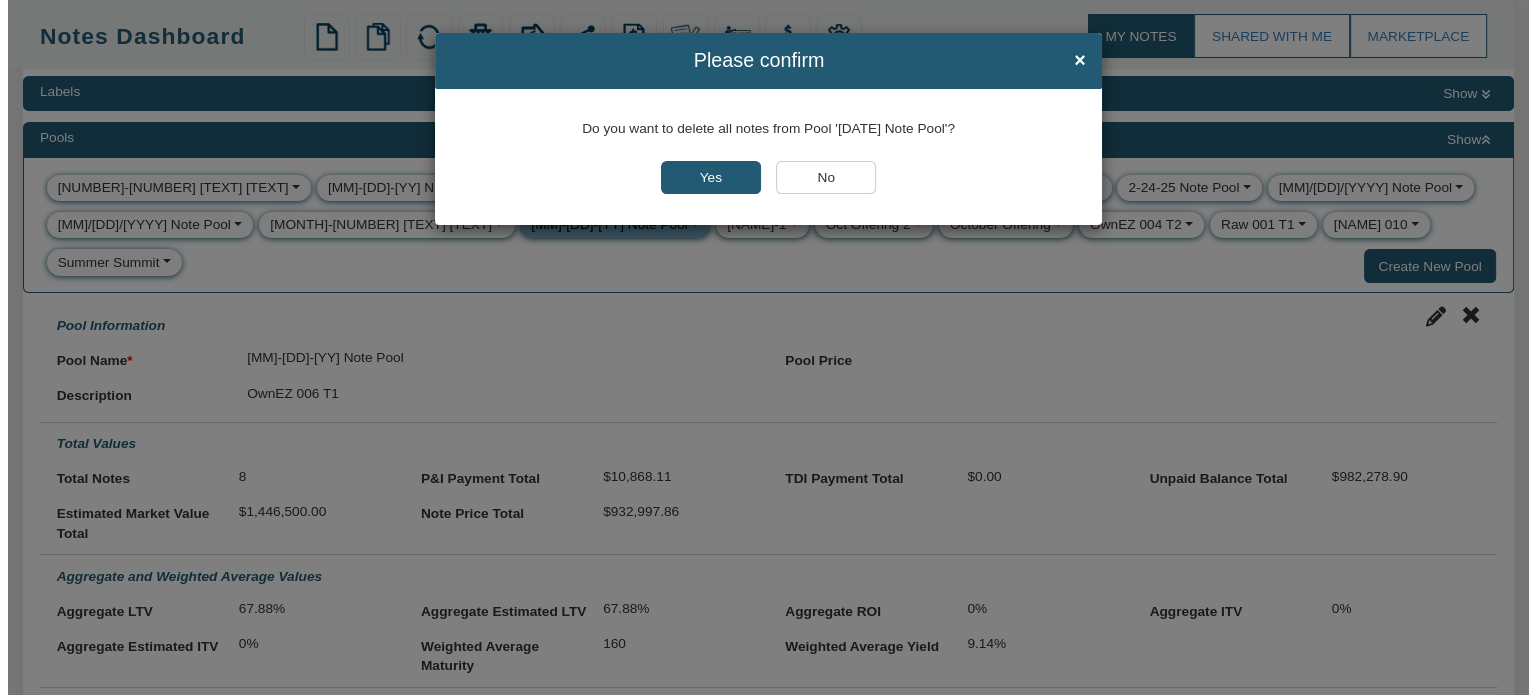 scroll, scrollTop: 126, scrollLeft: 0, axis: vertical 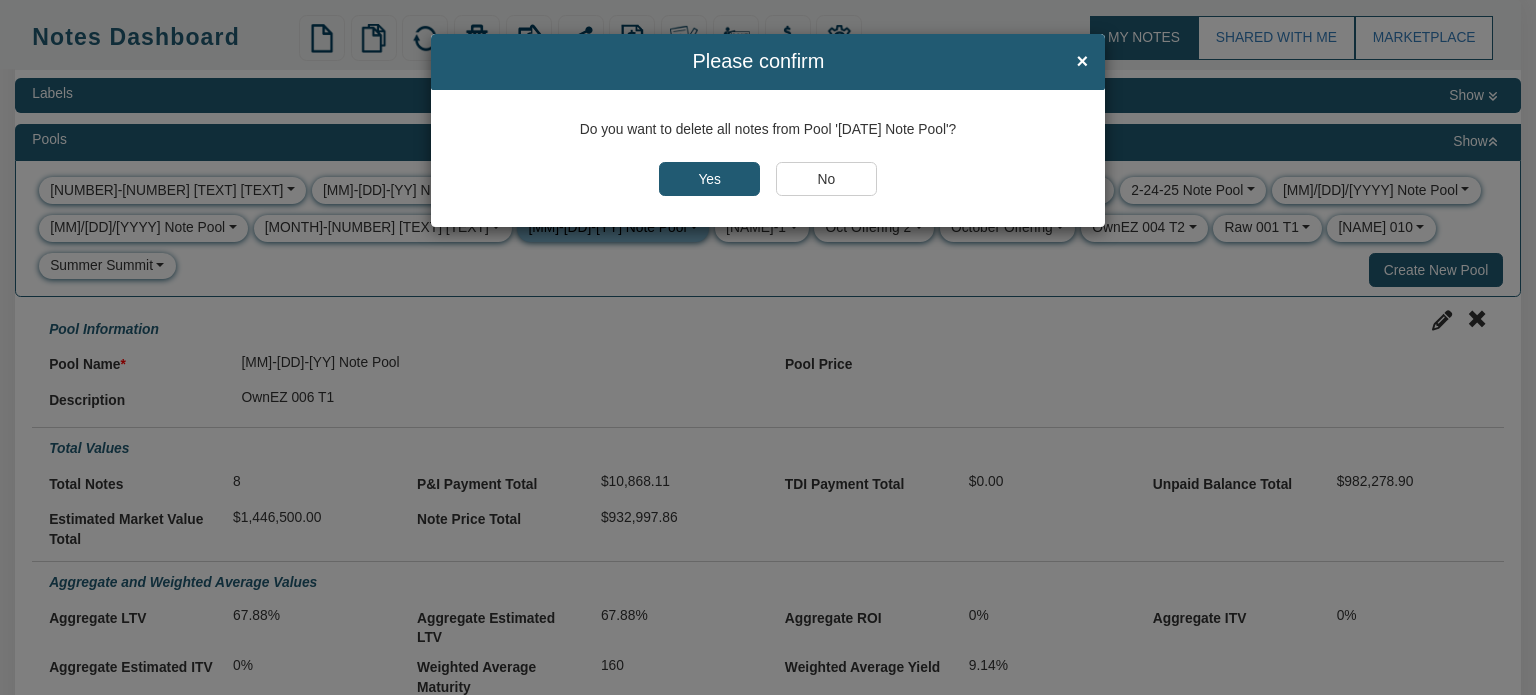 click on "No" at bounding box center [826, 179] 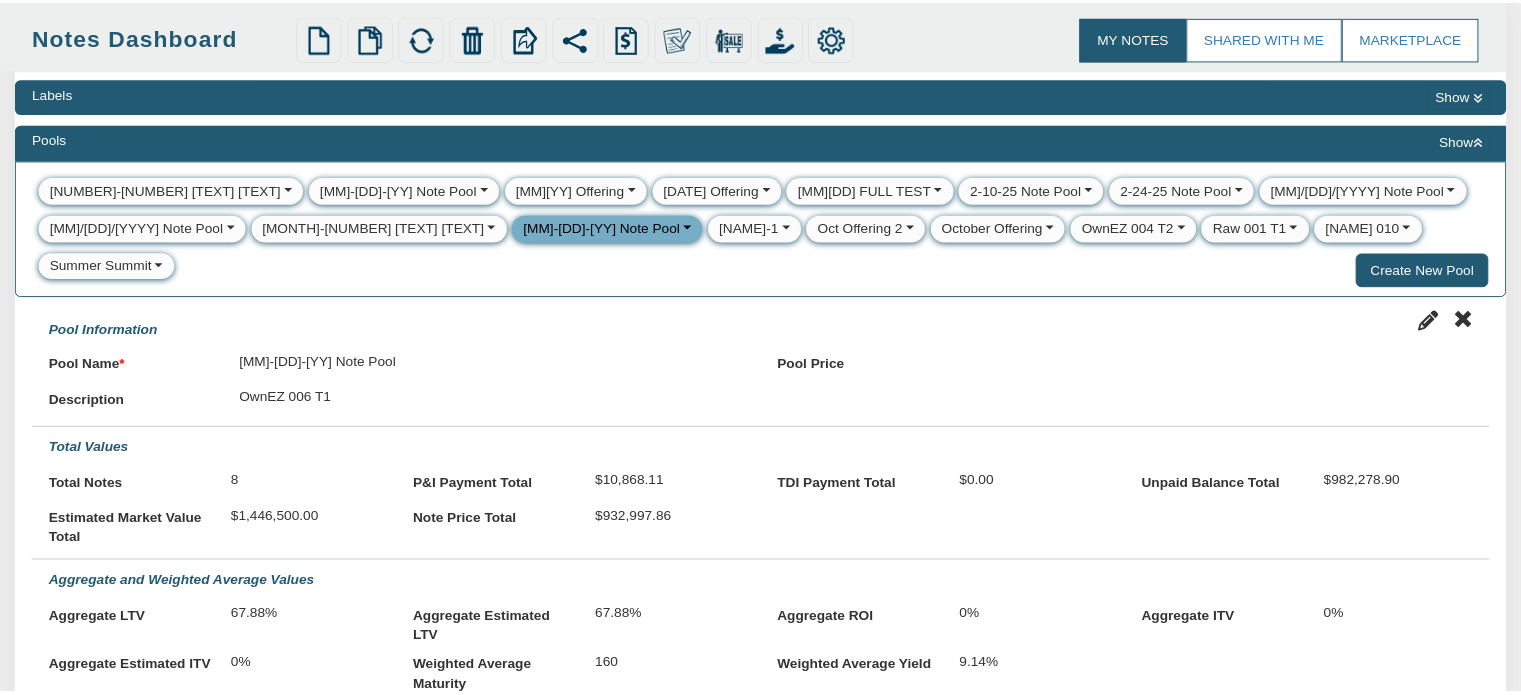 scroll, scrollTop: 125, scrollLeft: 0, axis: vertical 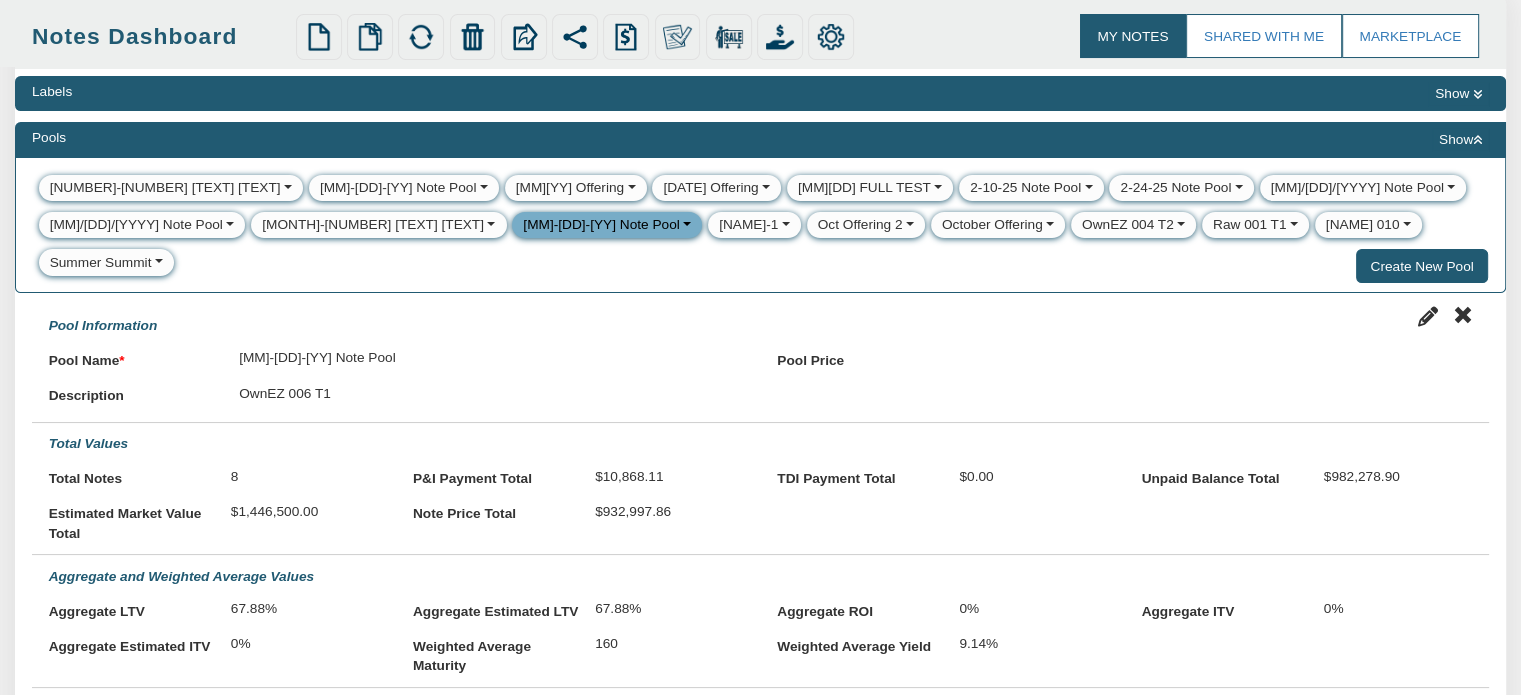 click at bounding box center (1477, 140) 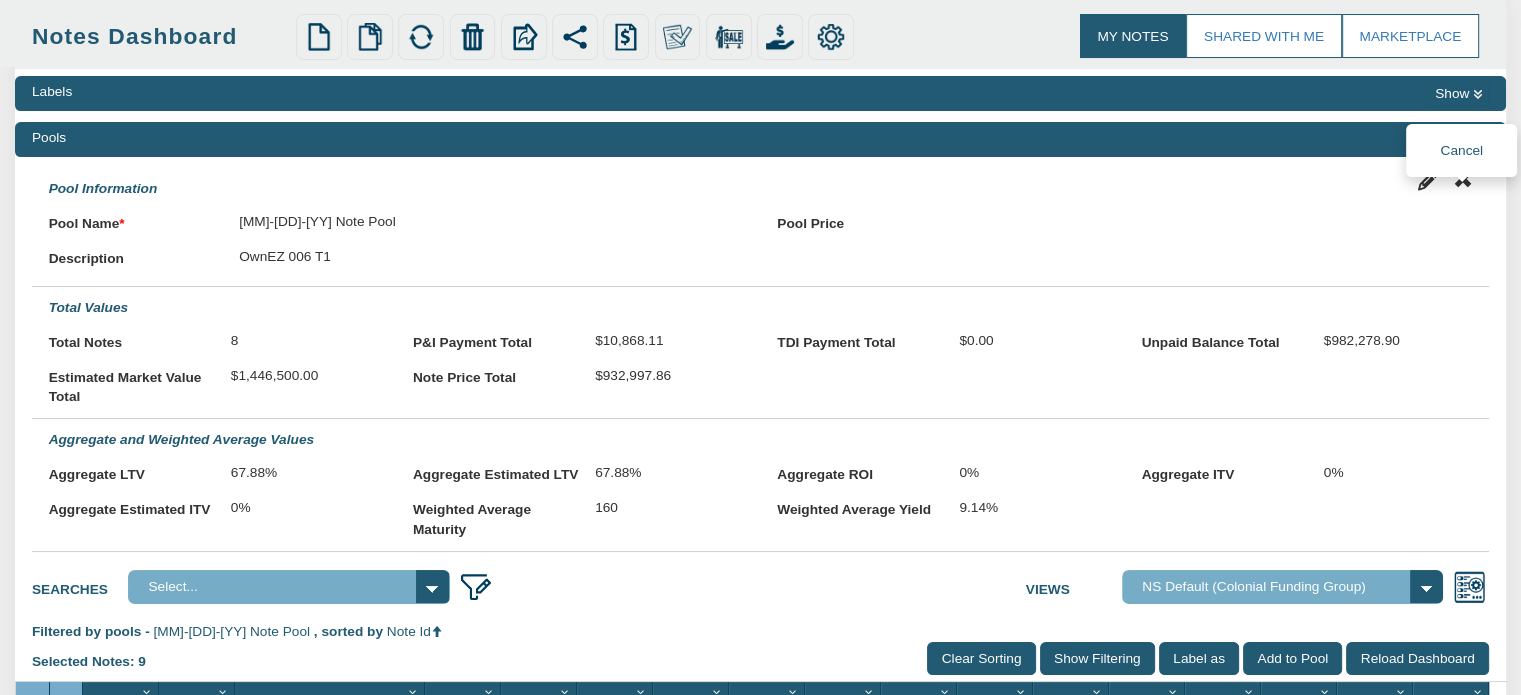 click at bounding box center (1462, 179) 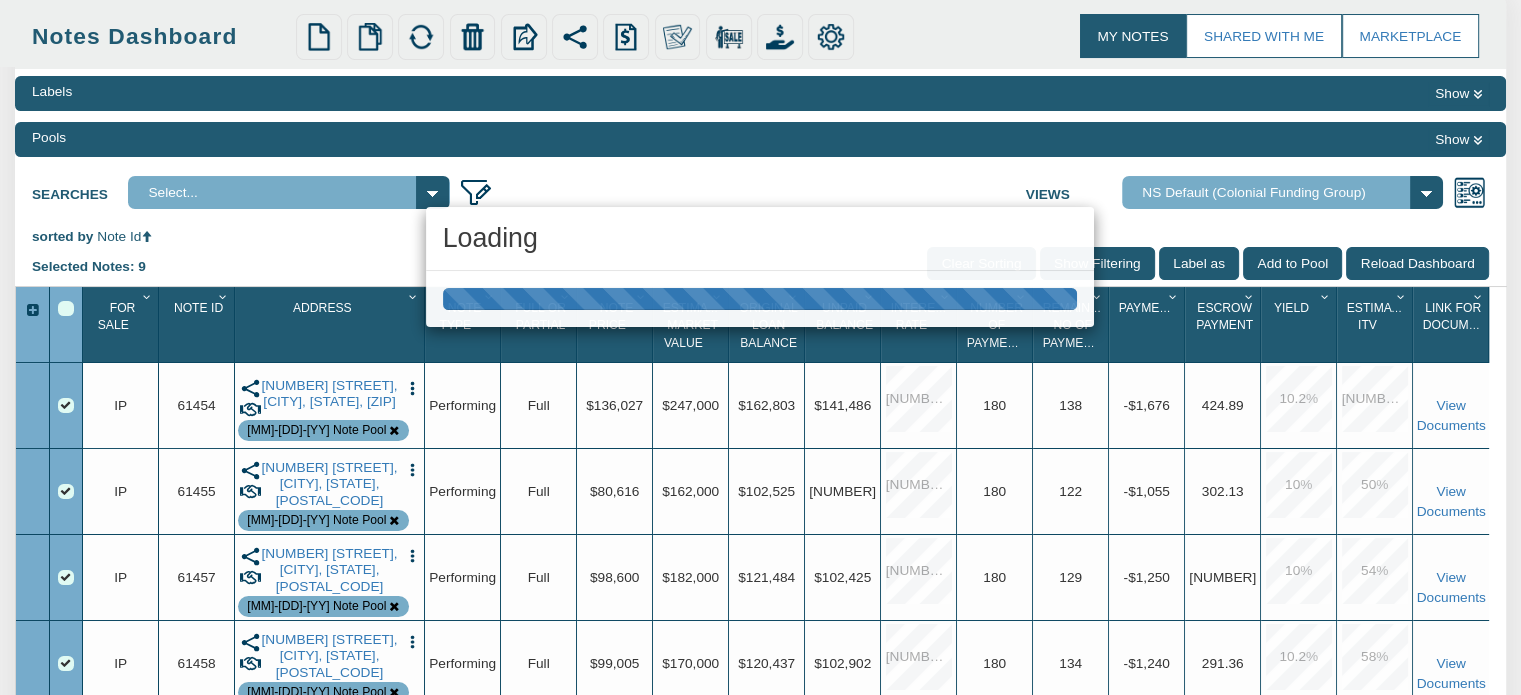 scroll, scrollTop: 0, scrollLeft: 0, axis: both 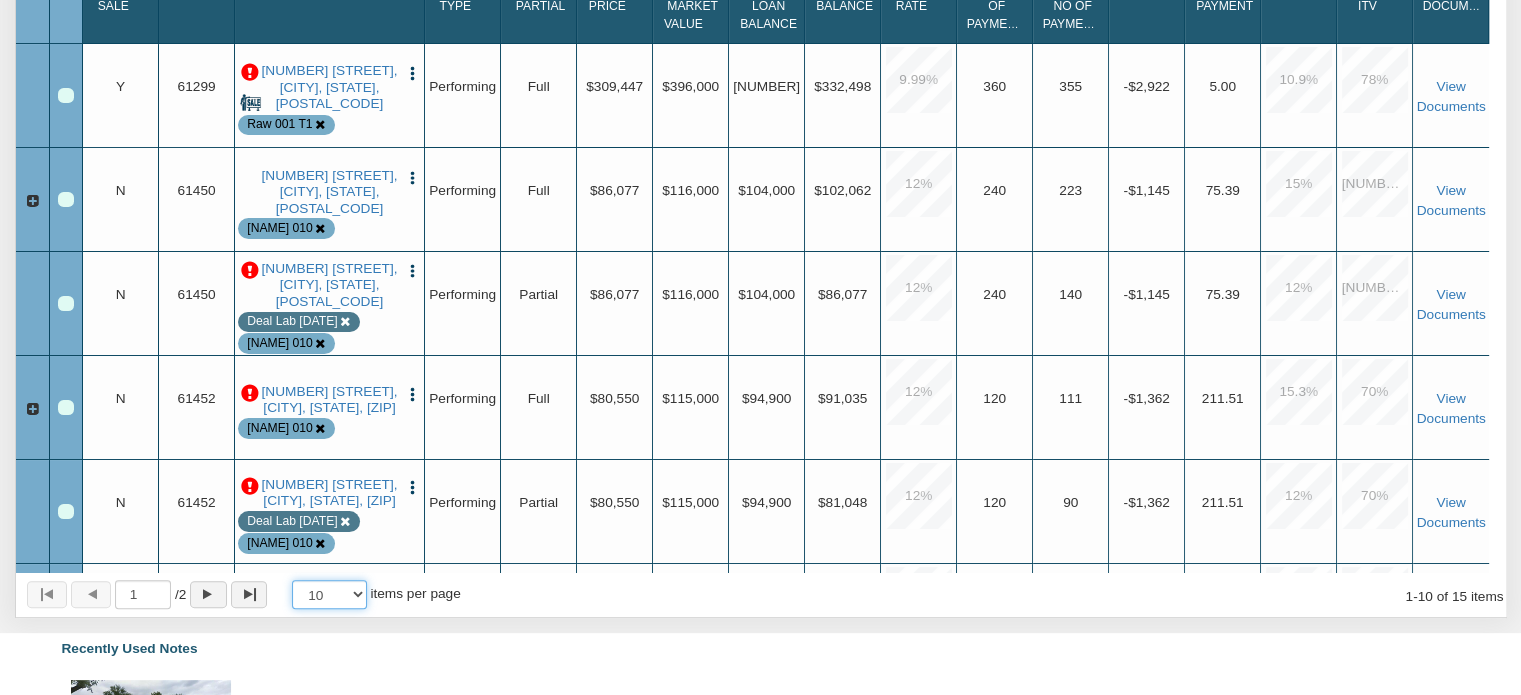 click on "10 25 50 100" at bounding box center (329, 594) 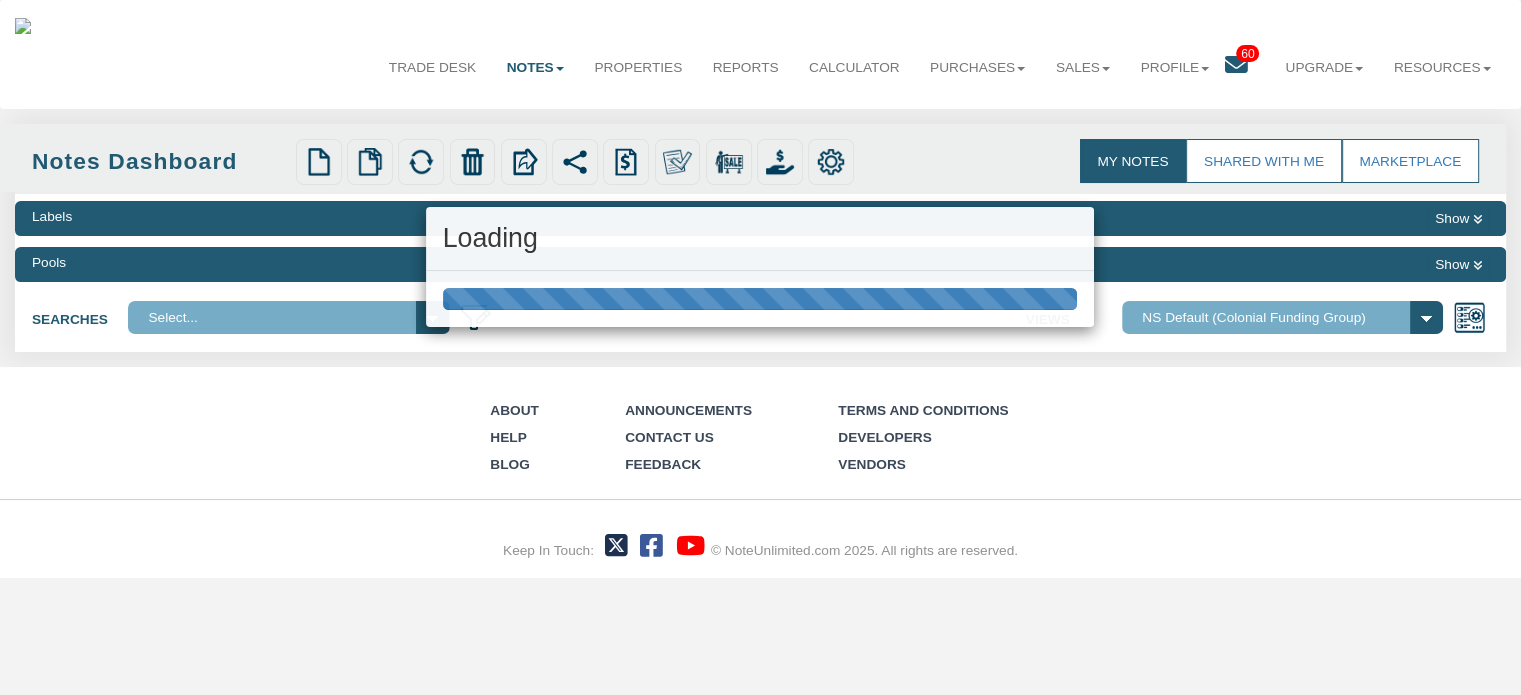 scroll, scrollTop: 0, scrollLeft: 0, axis: both 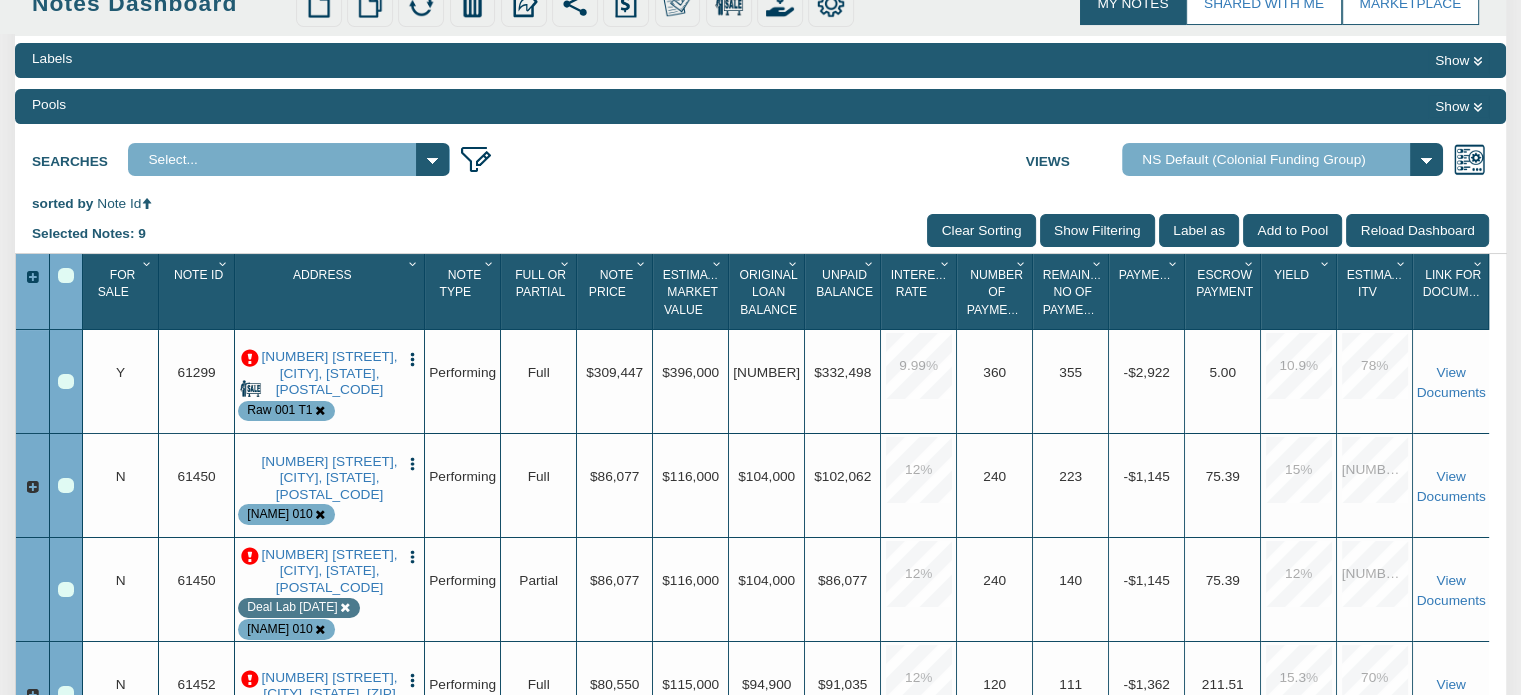 click on "Admin View Default View For Sale Note School 1 NS Default (Colonial Funding Group)" at bounding box center (1283, 159) 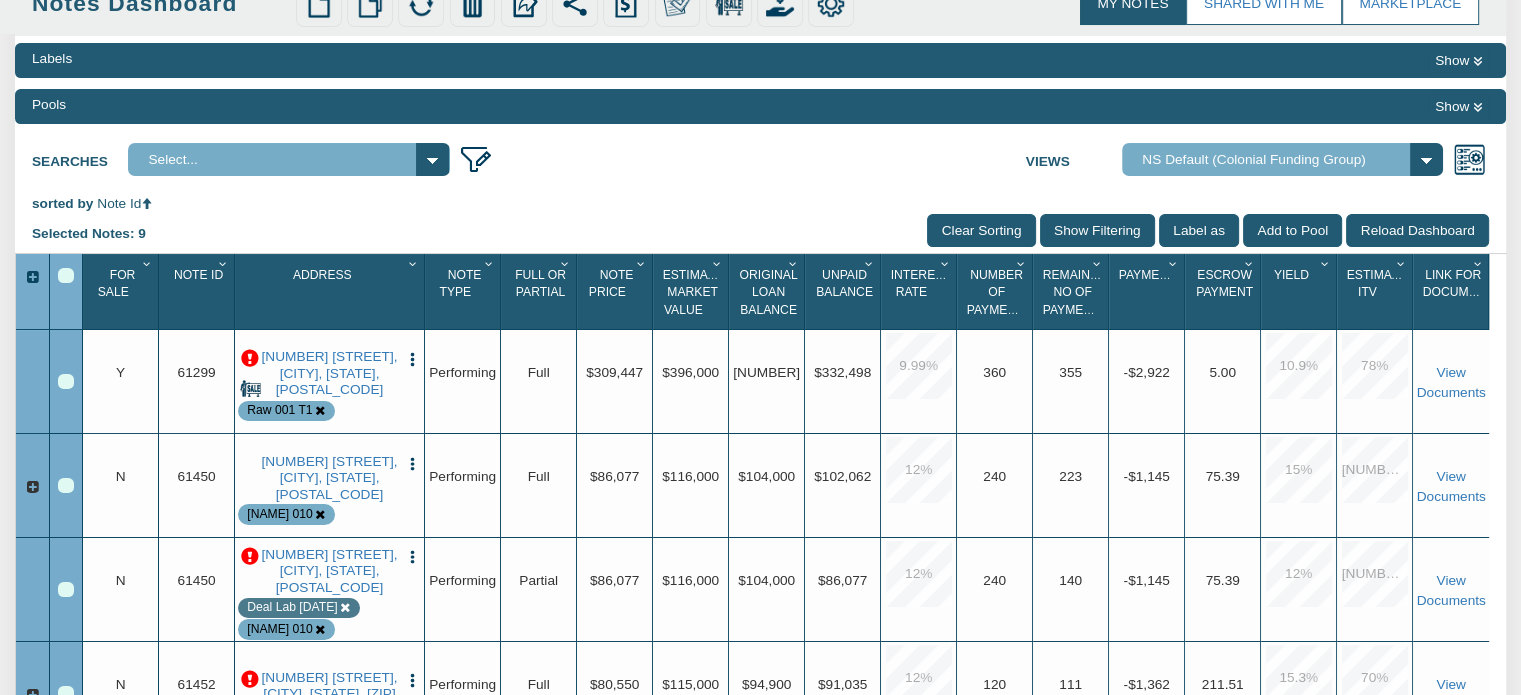 select on "302" 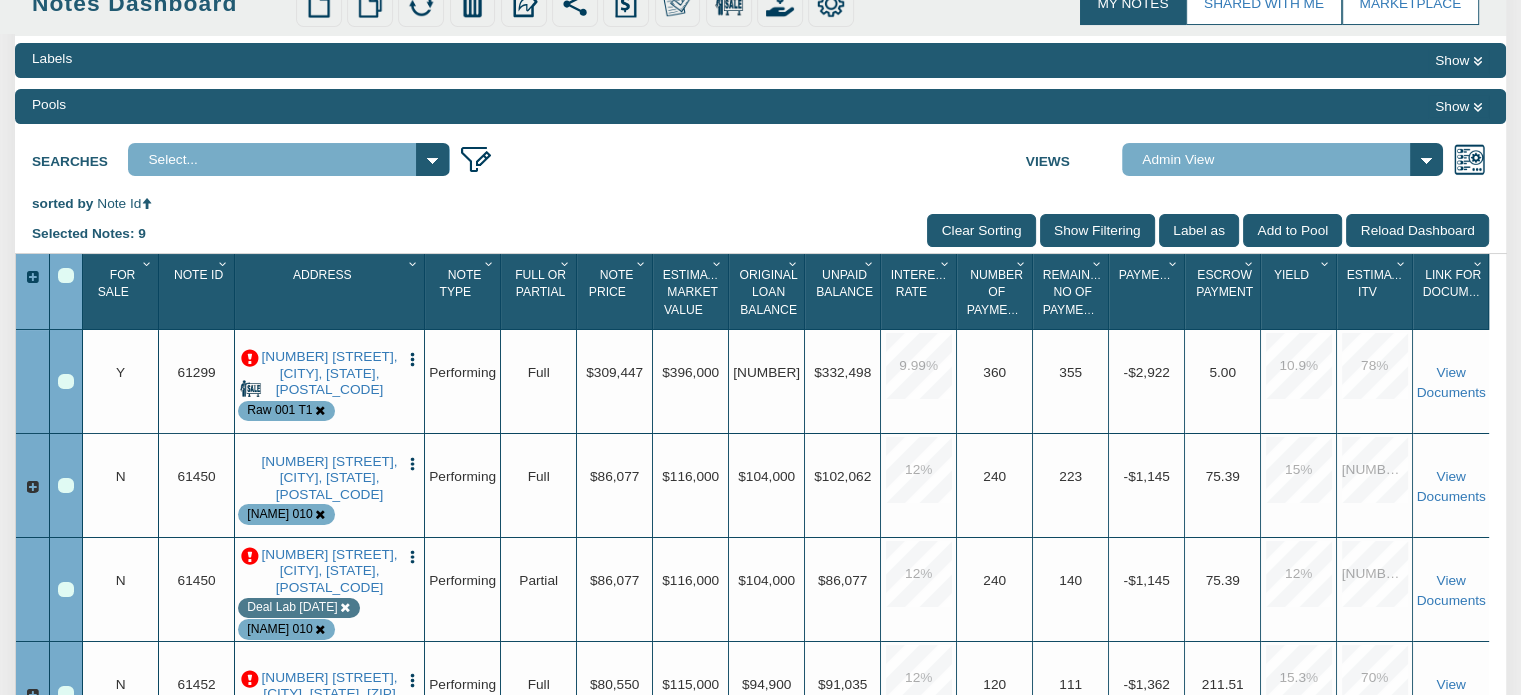 click on "Admin View Default View For Sale Note School 1 NS Default (Colonial Funding Group)" at bounding box center [1283, 159] 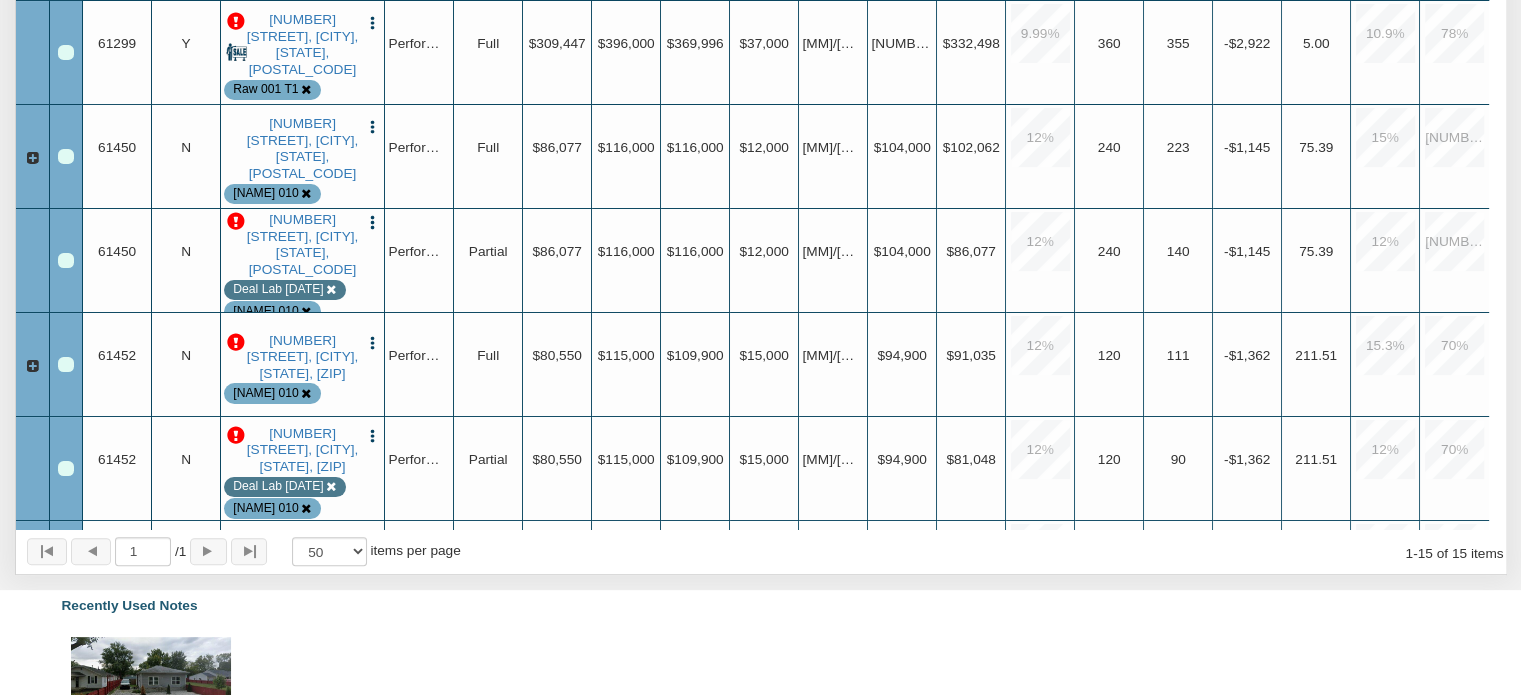 scroll, scrollTop: 489, scrollLeft: 0, axis: vertical 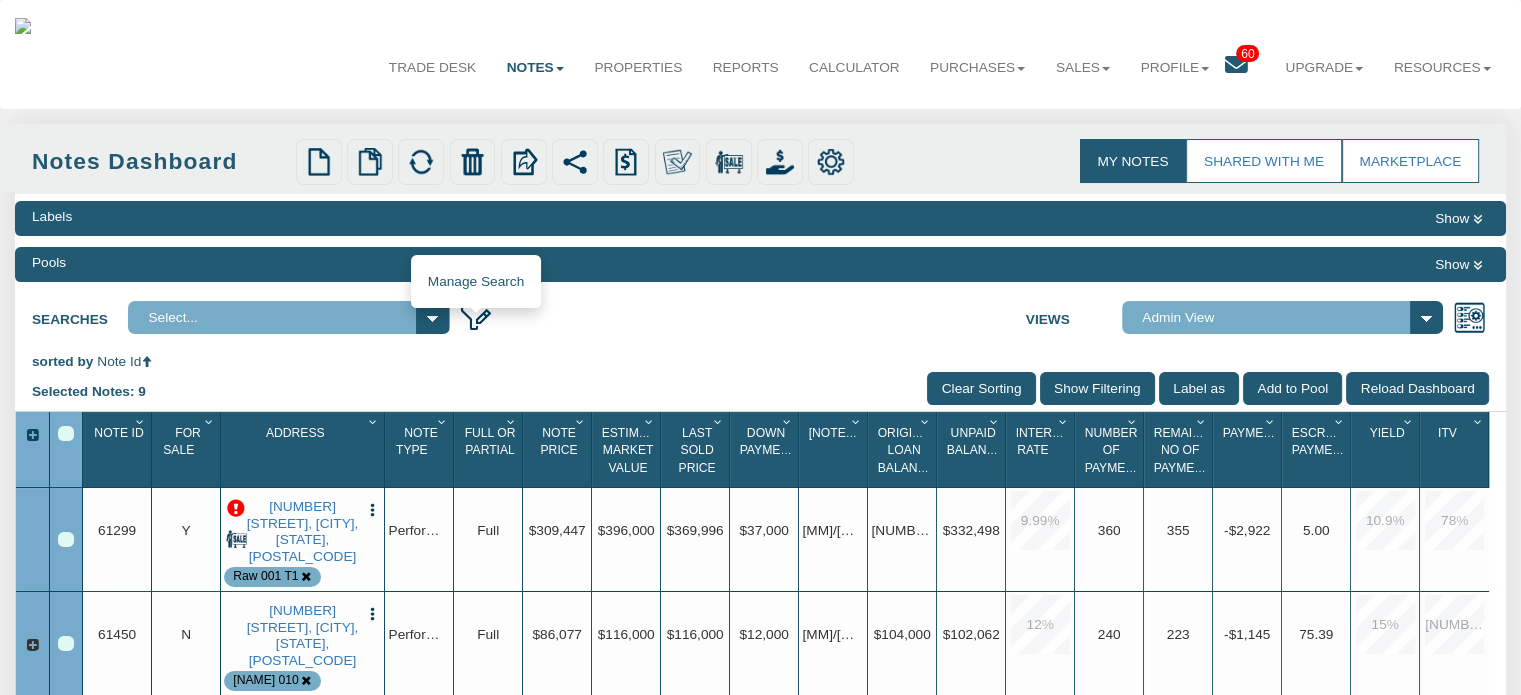 click at bounding box center [475, 317] 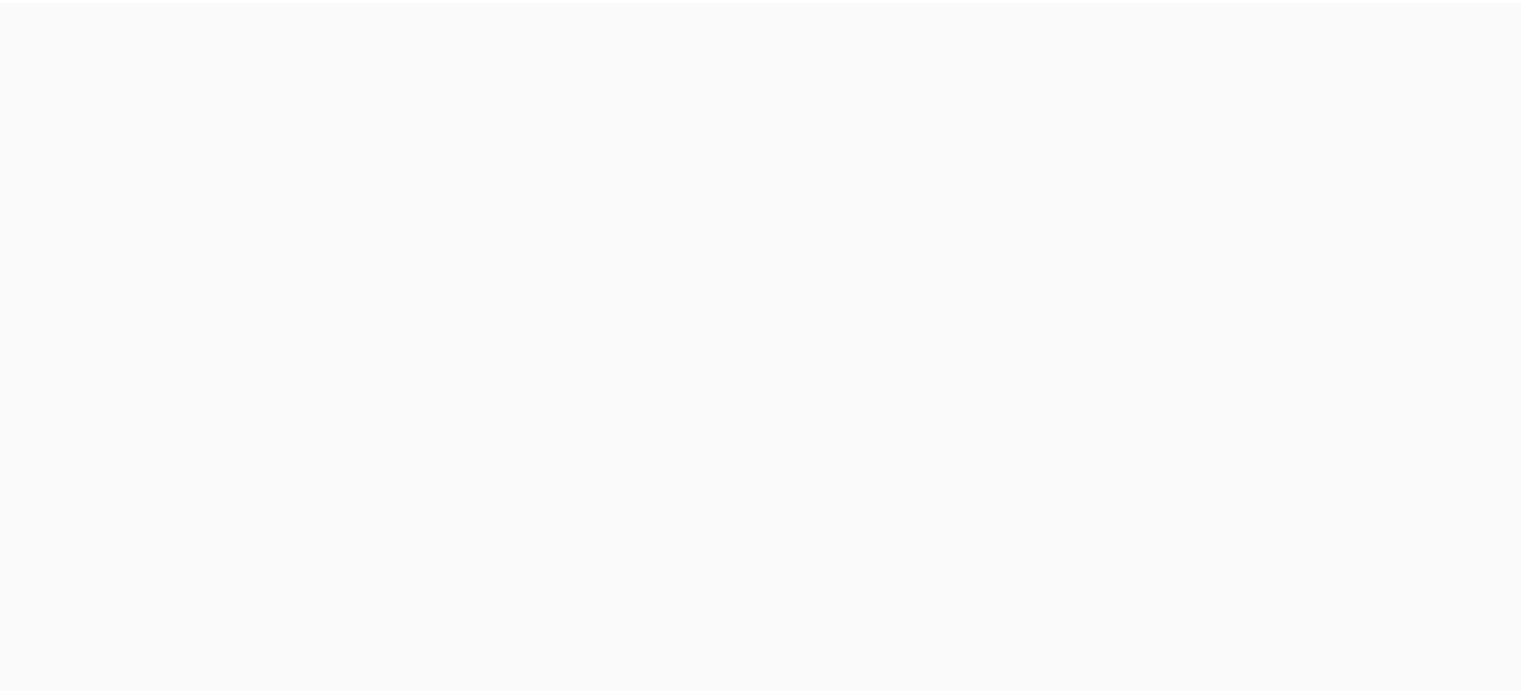 scroll, scrollTop: 0, scrollLeft: 0, axis: both 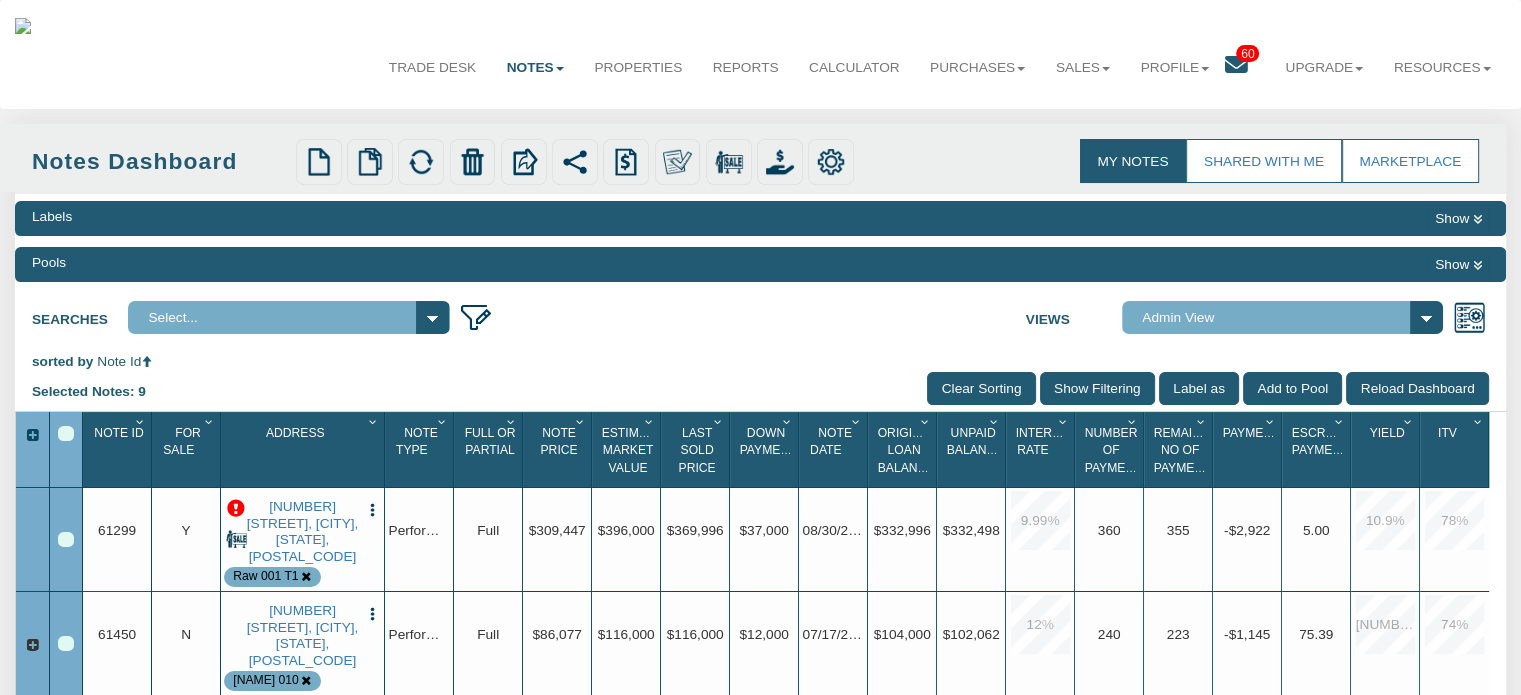 click on "Select...
123 main" at bounding box center (289, 317) 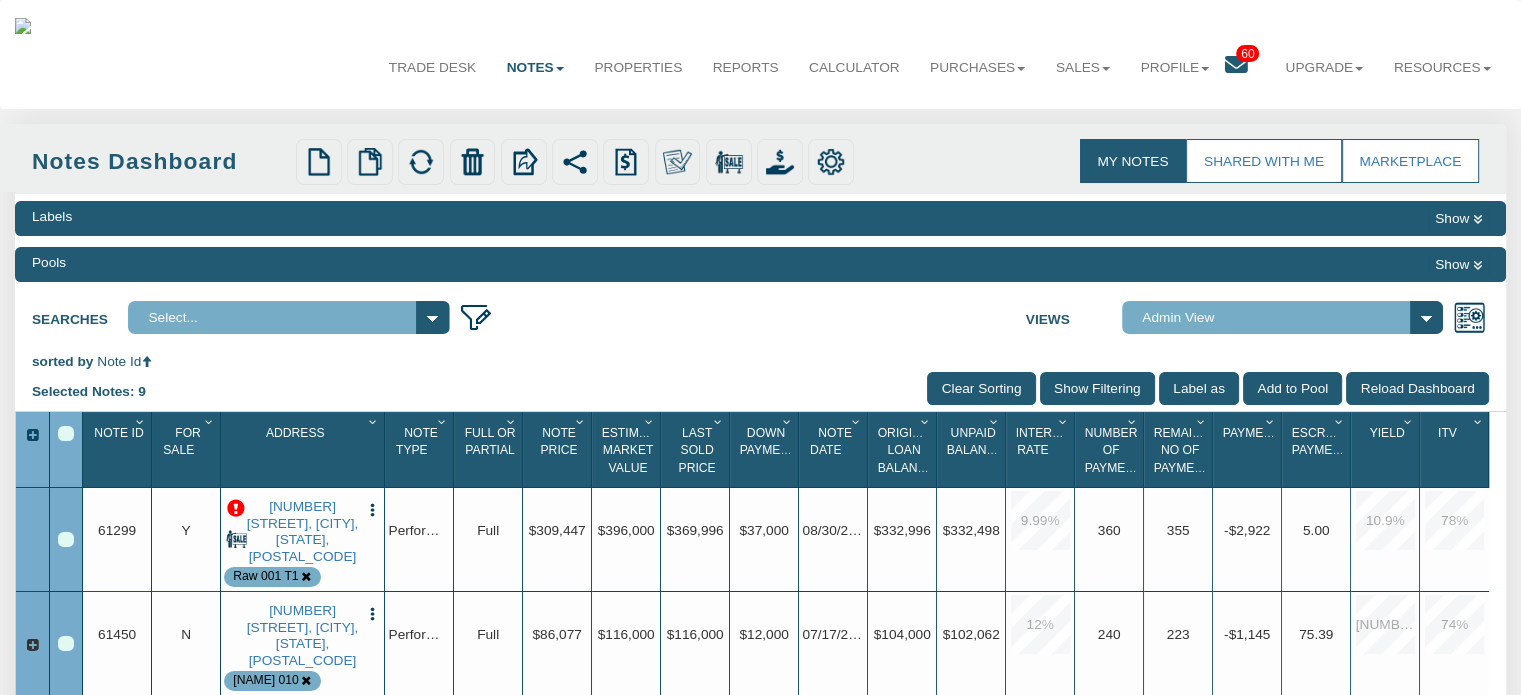 click at bounding box center (140, 422) 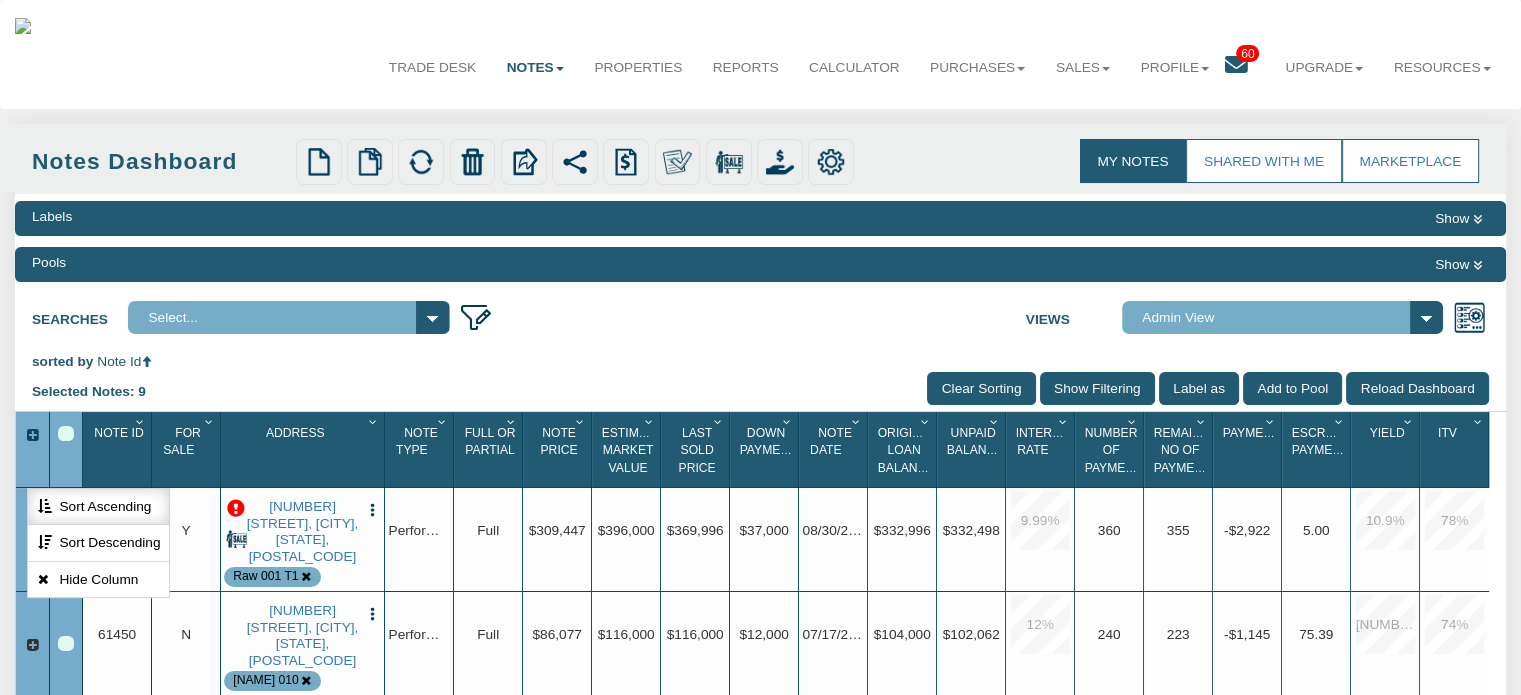 click on "Sort Ascending" at bounding box center [98, 507] 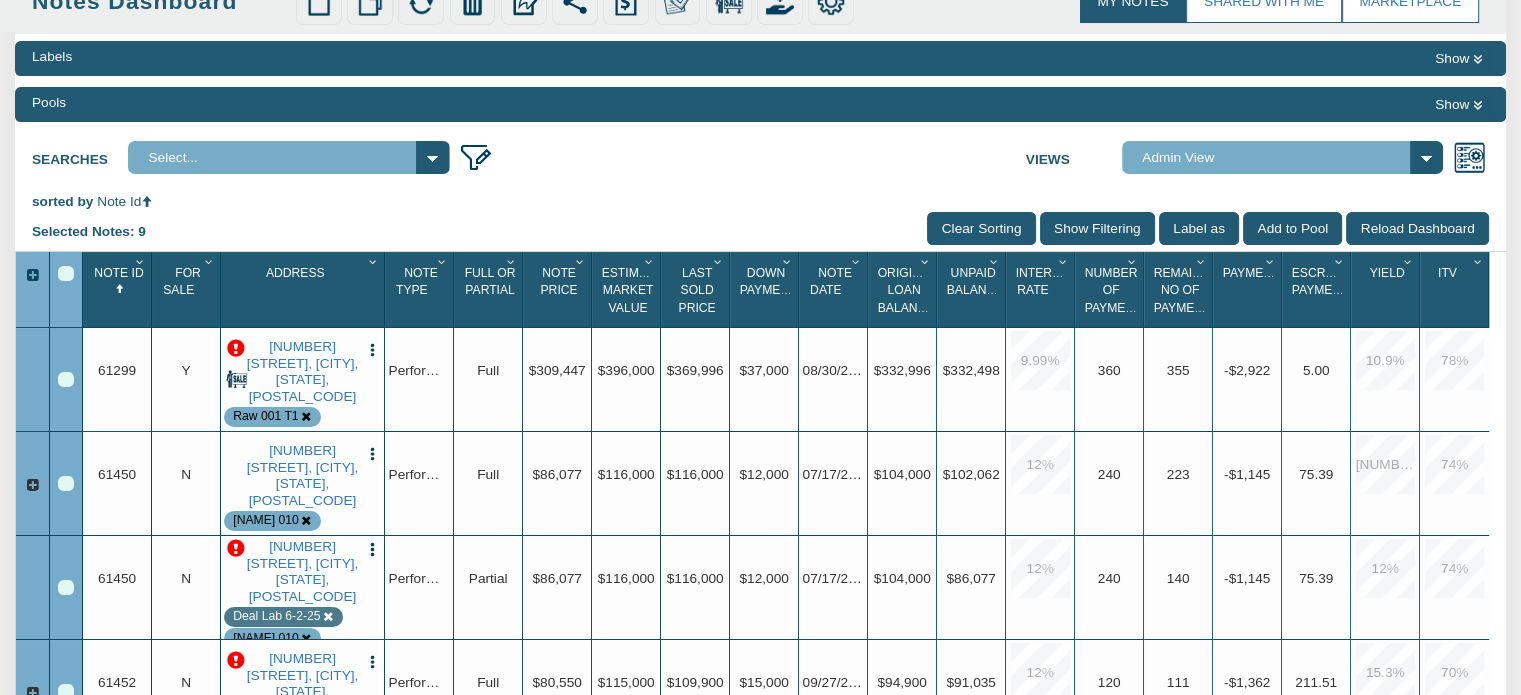 scroll, scrollTop: 167, scrollLeft: 0, axis: vertical 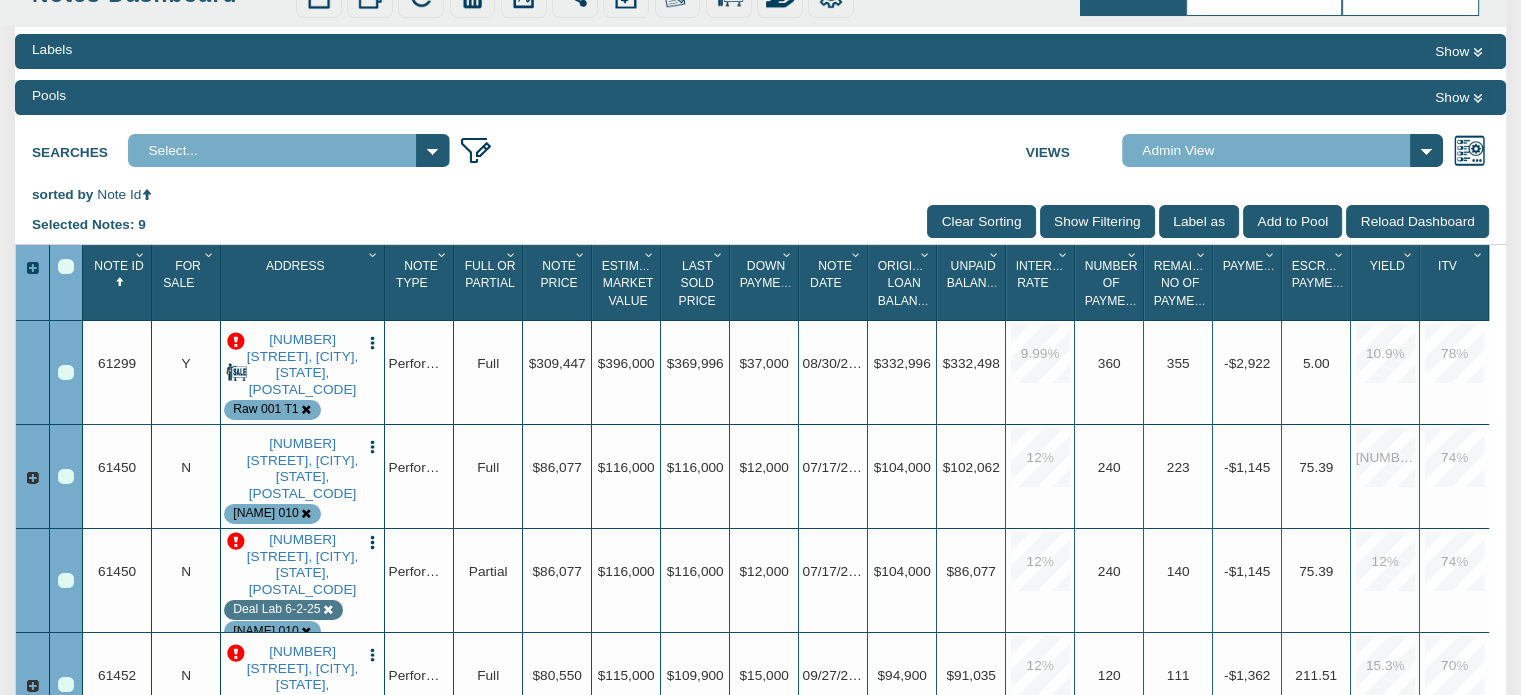 click on "Select...
123 main" at bounding box center [289, 150] 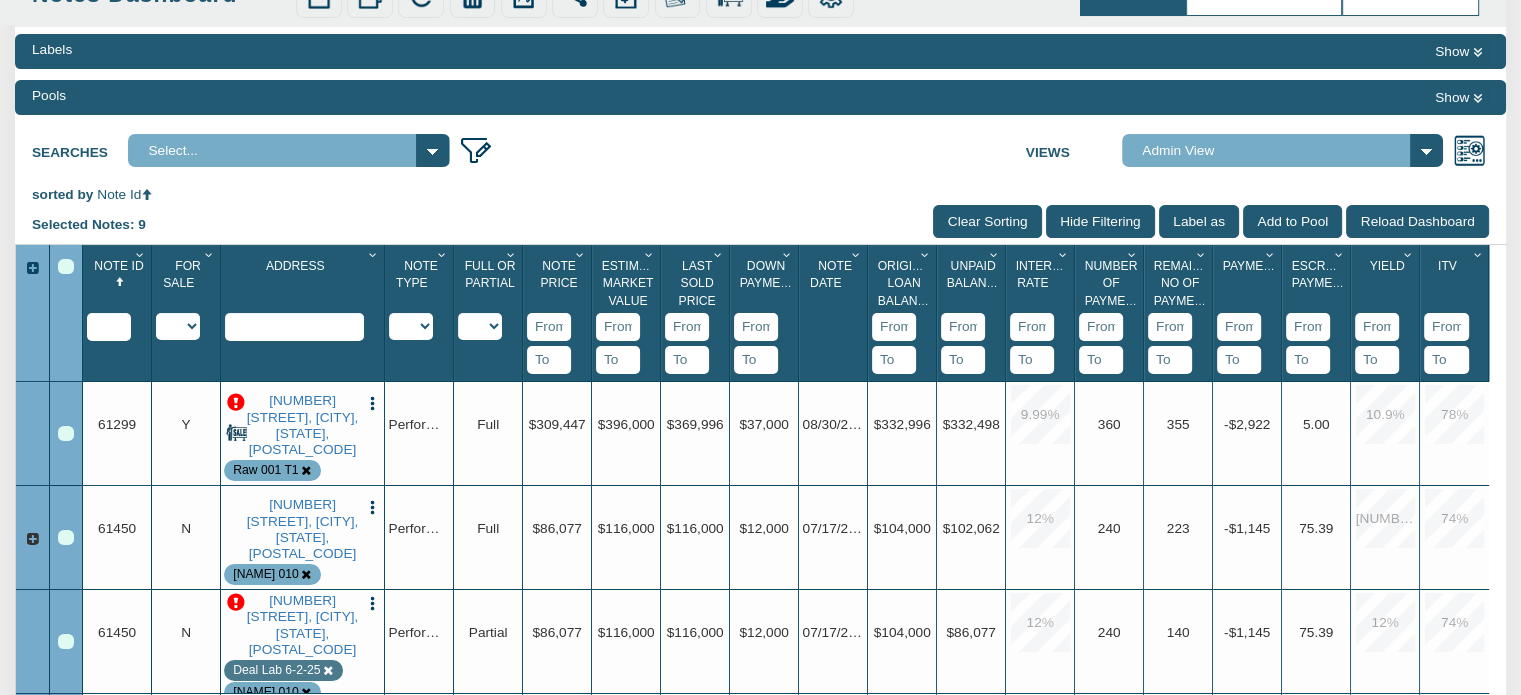 click at bounding box center (109, 327) 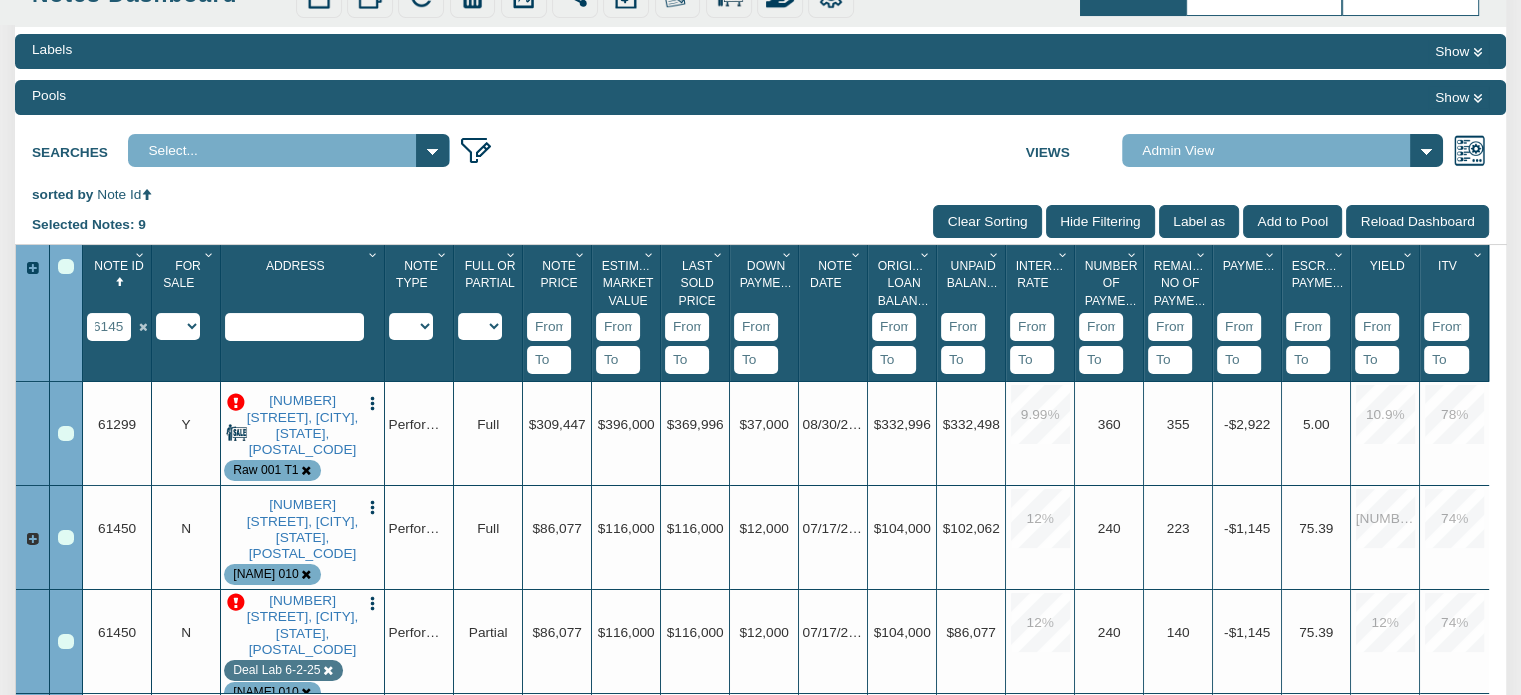 scroll, scrollTop: 0, scrollLeft: 10, axis: horizontal 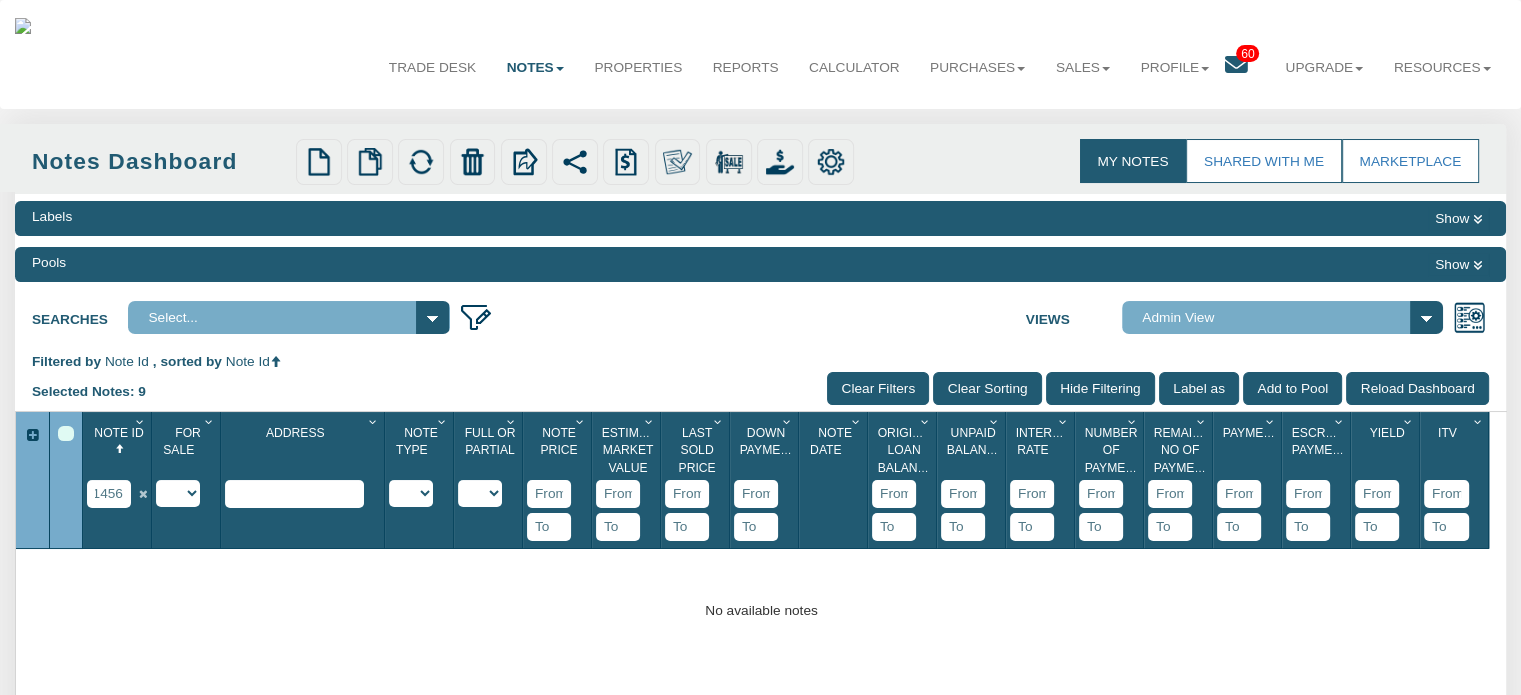 type on "[NUMBER]" 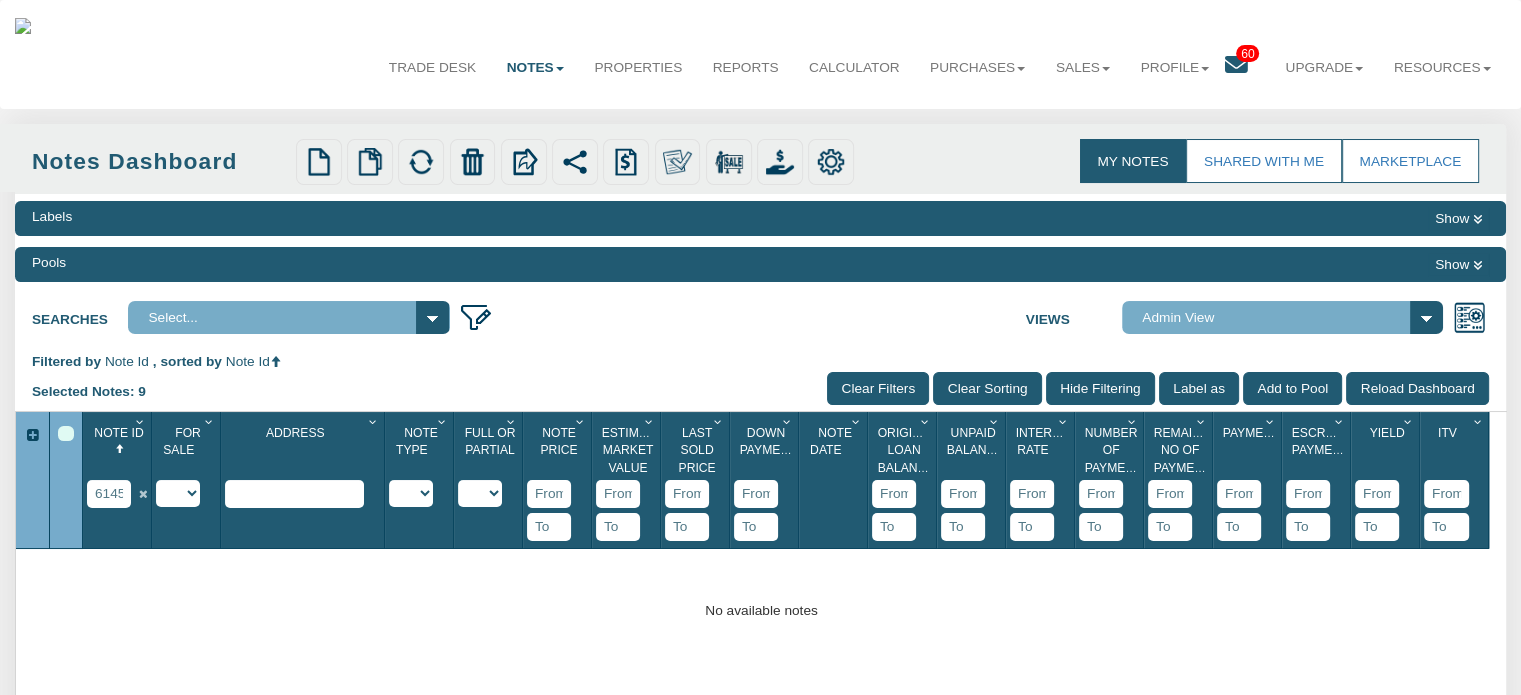 click at bounding box center (795, 480) 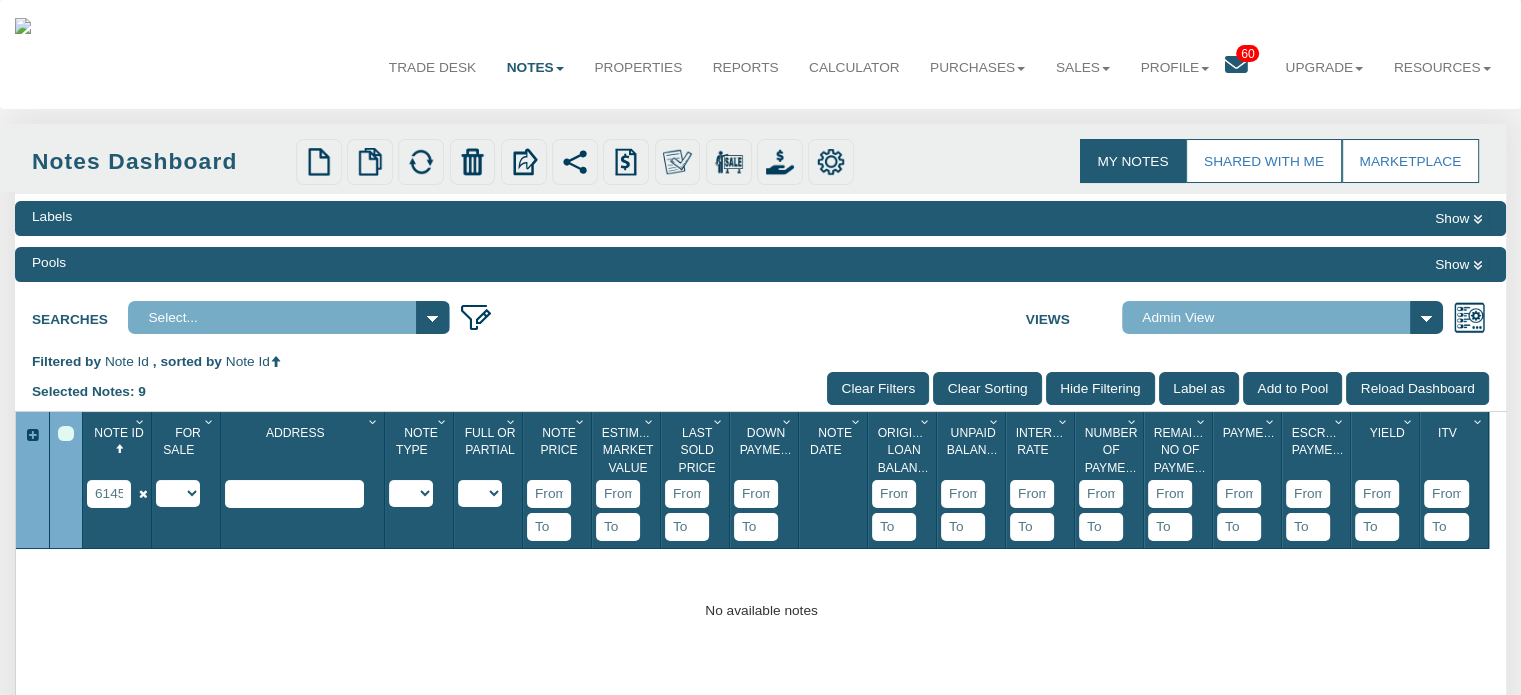 click at bounding box center (143, 510) 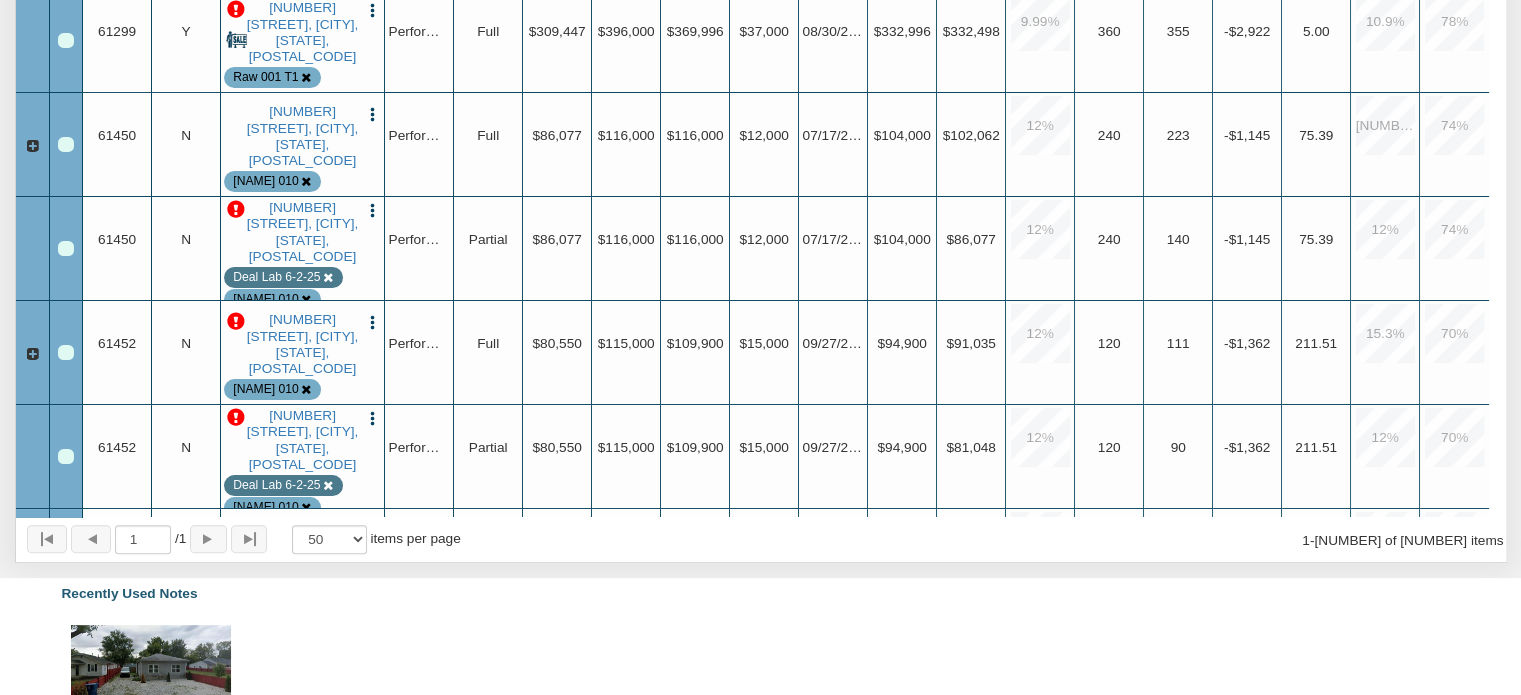 scroll, scrollTop: 562, scrollLeft: 0, axis: vertical 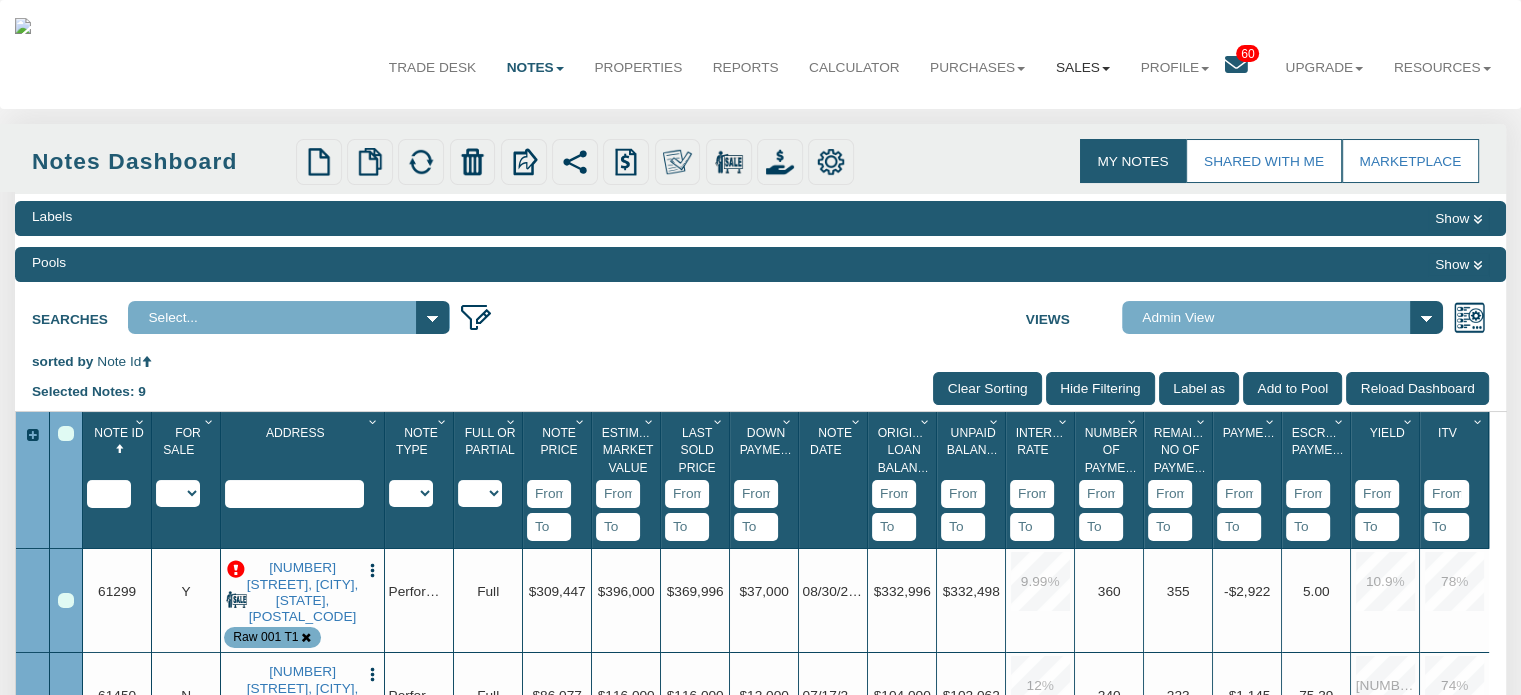 click on "Sales" at bounding box center (1083, 68) 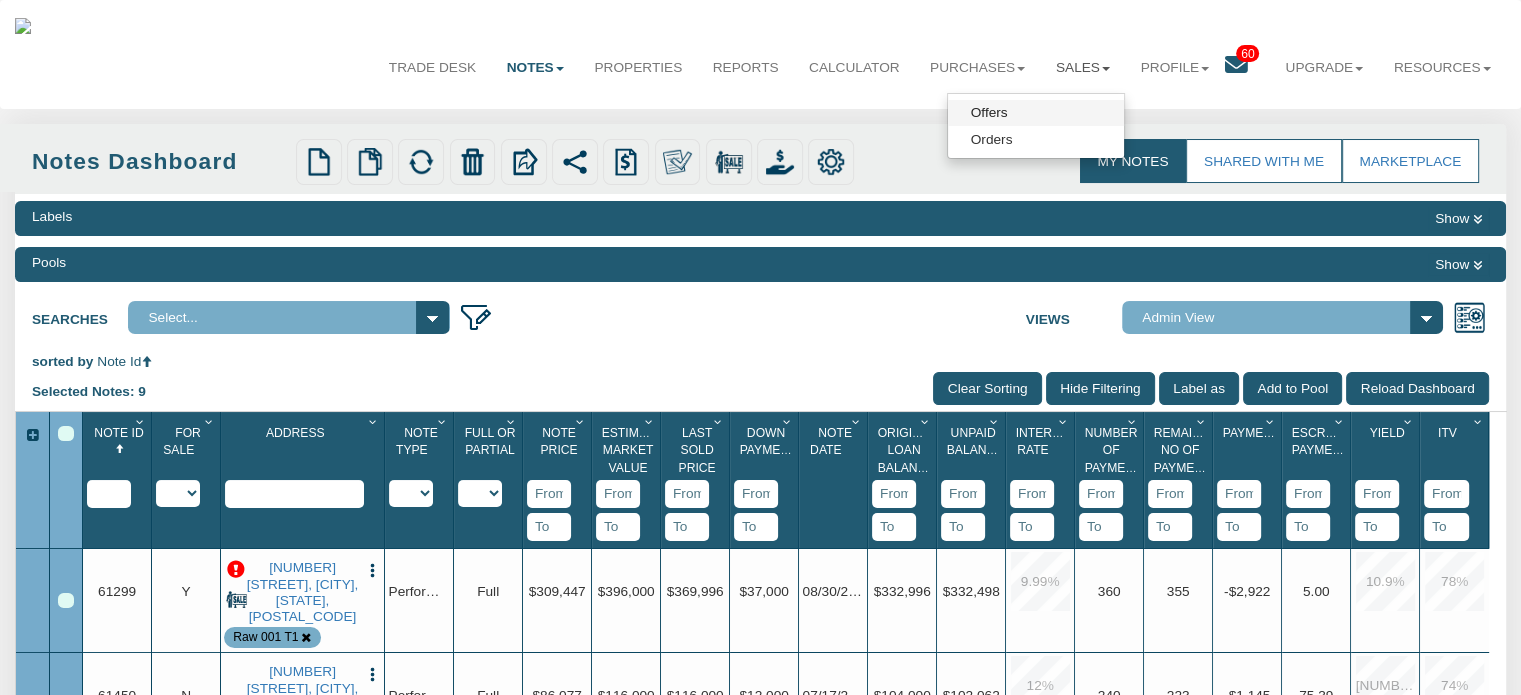 click on "Offers" at bounding box center [1036, 113] 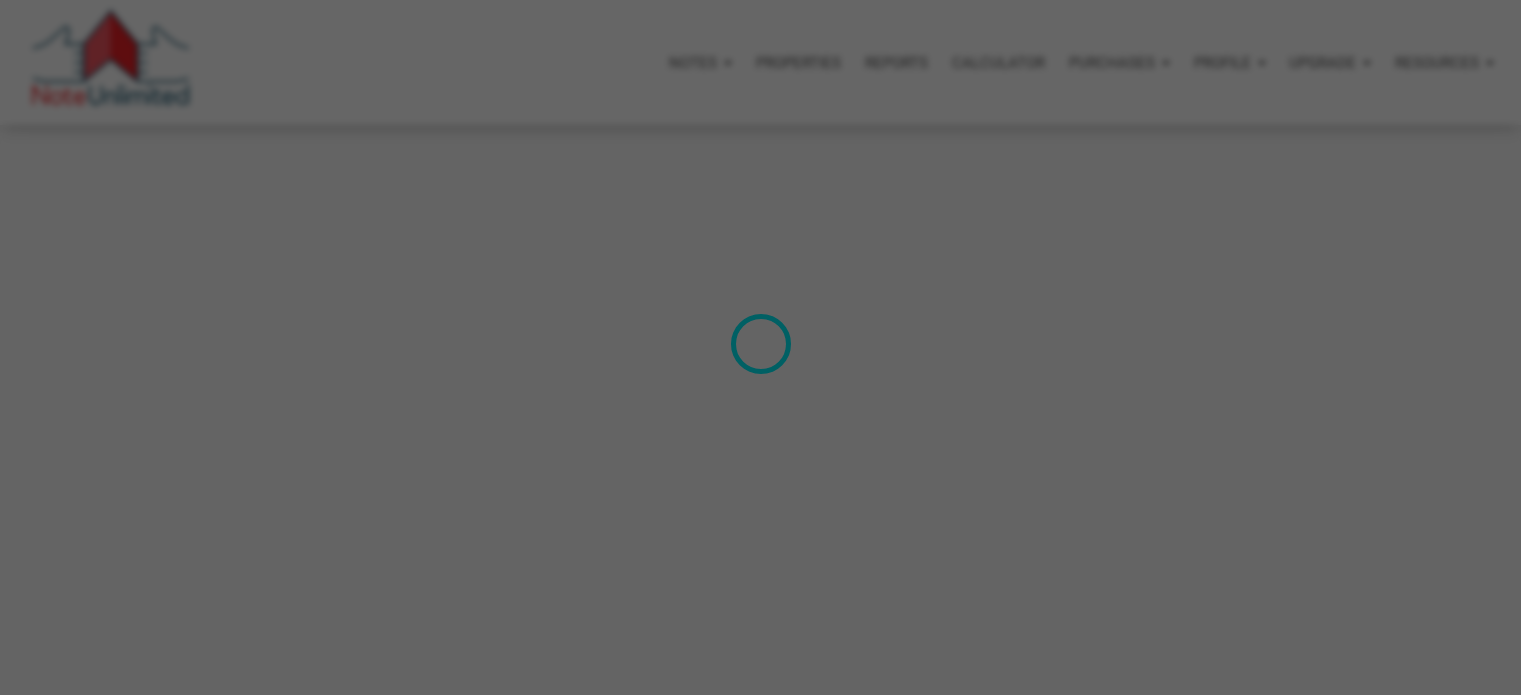 scroll, scrollTop: 0, scrollLeft: 0, axis: both 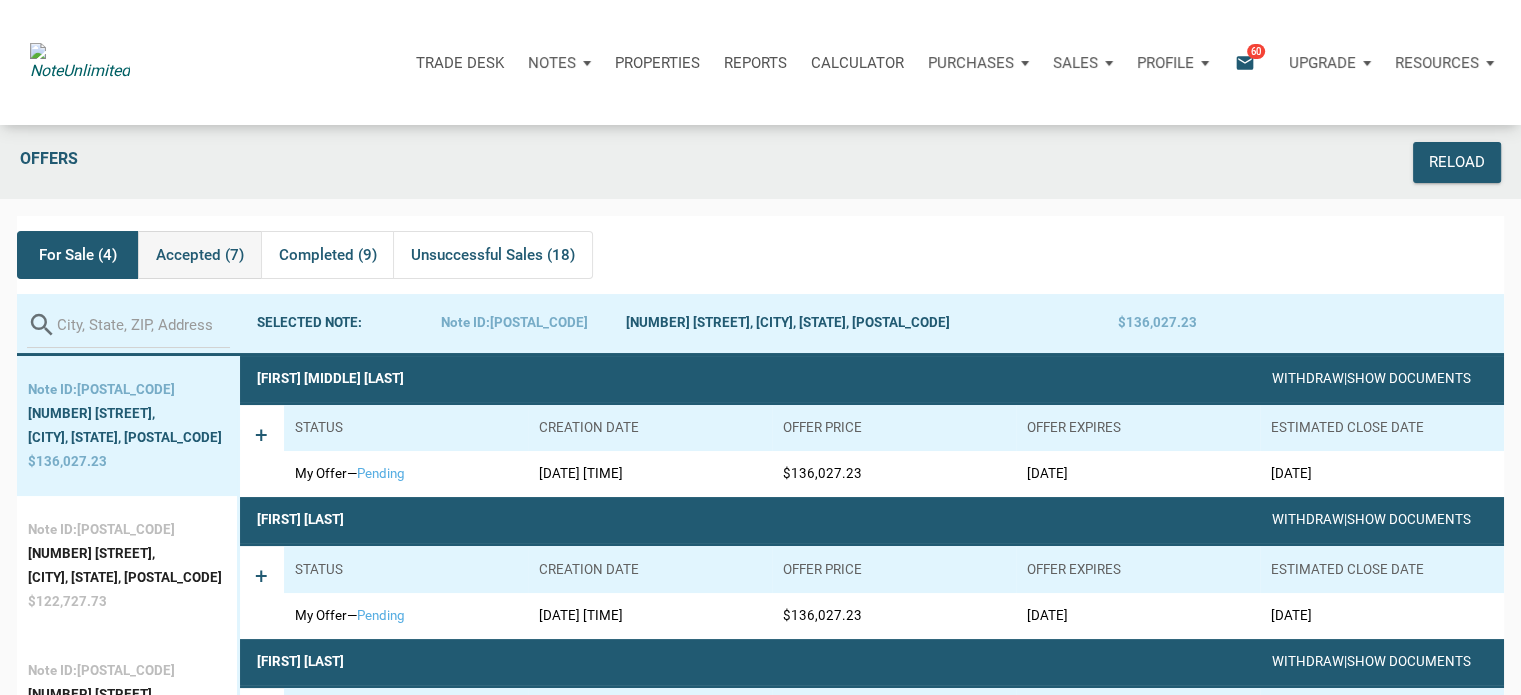 click on "Accepted ([NUMBER])" at bounding box center (200, 255) 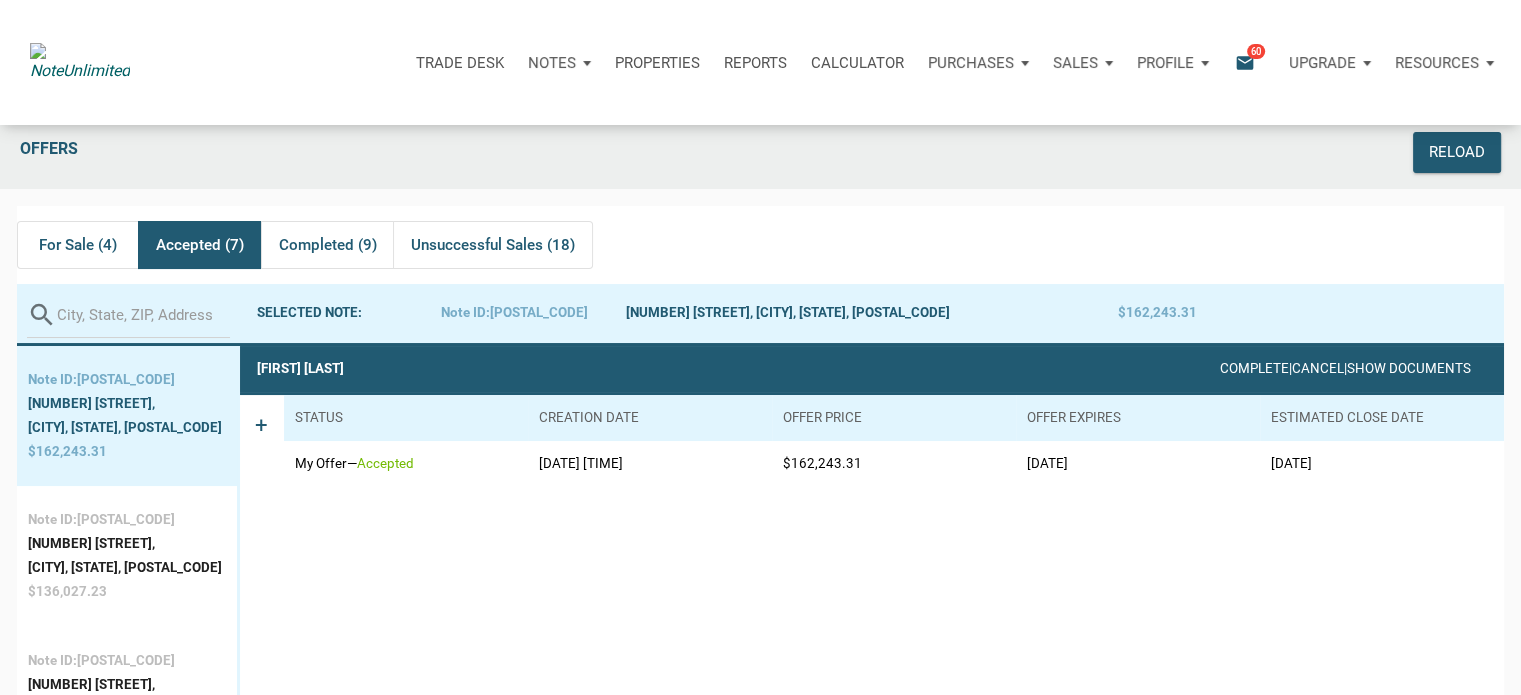 scroll, scrollTop: 0, scrollLeft: 0, axis: both 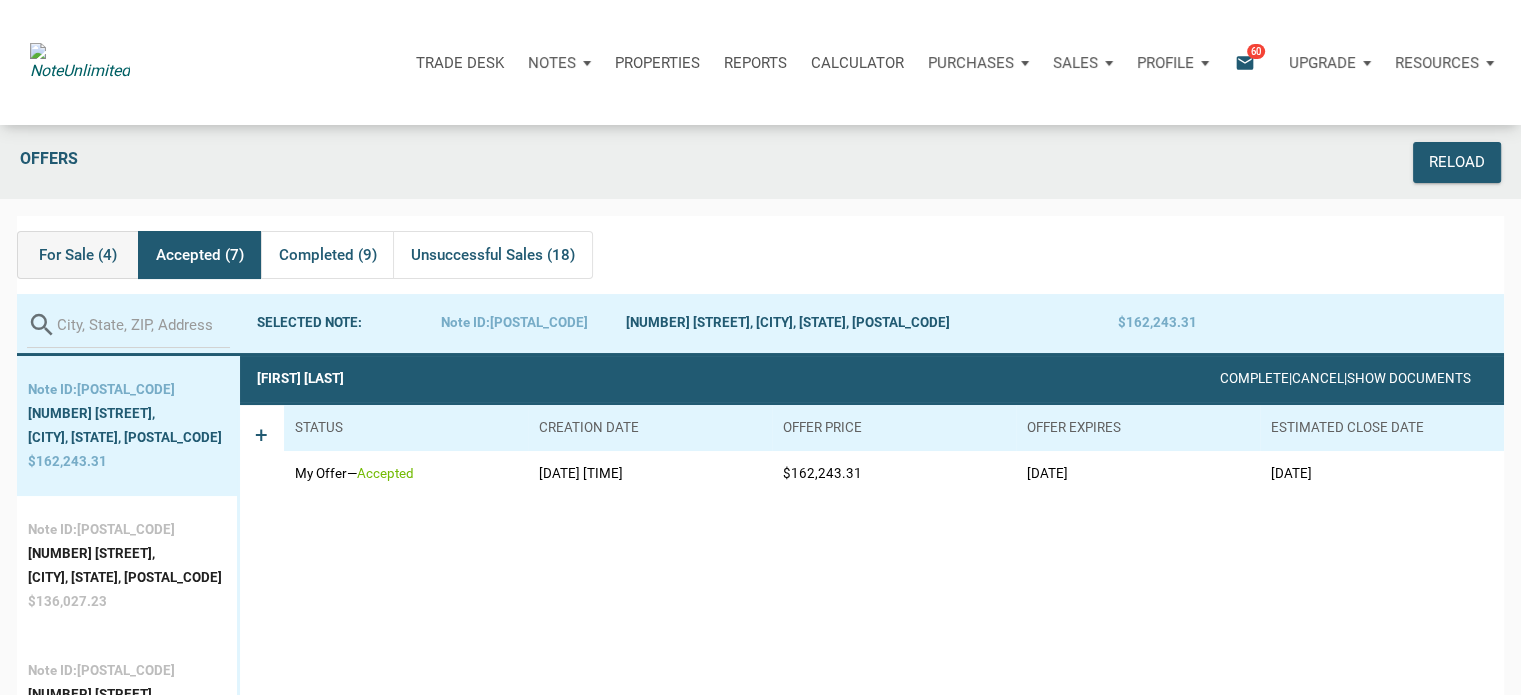 click on "For Sale ([NUMBER])" at bounding box center [78, 255] 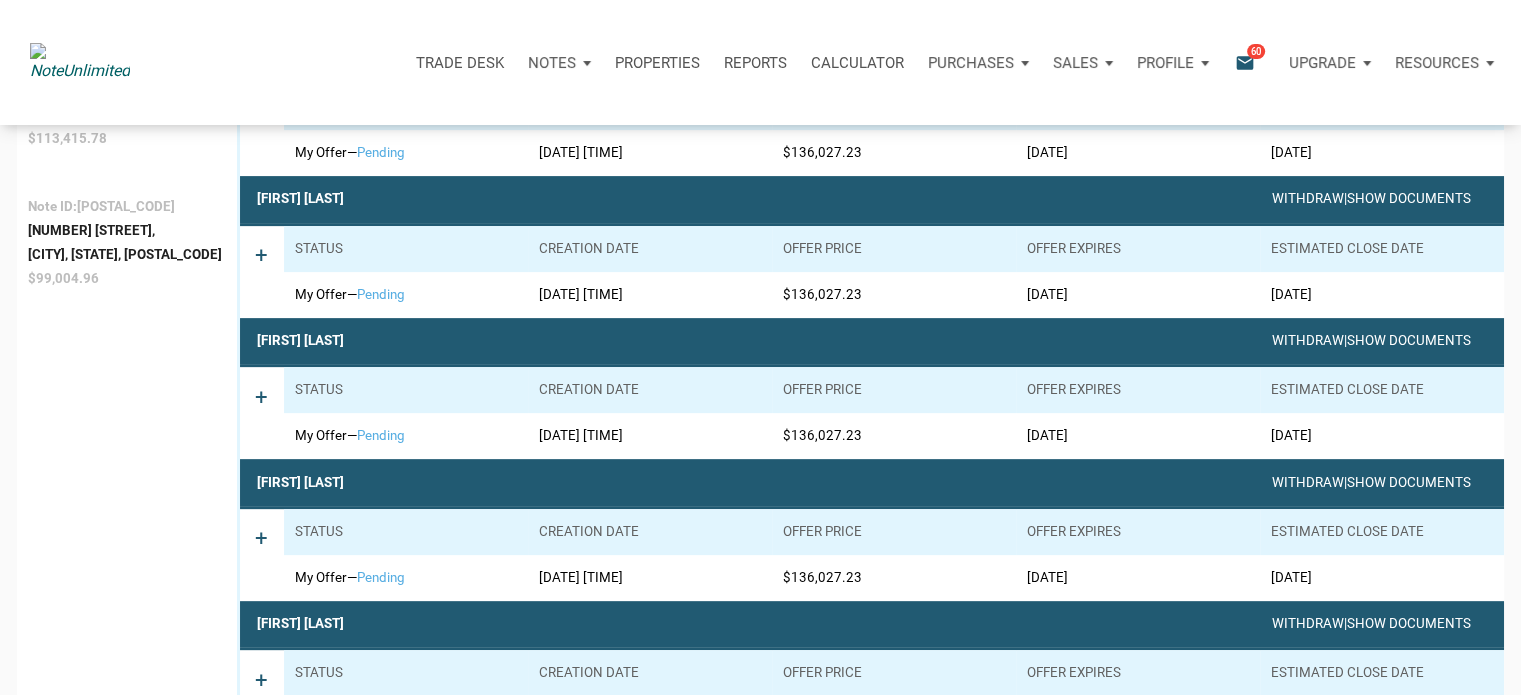 scroll, scrollTop: 0, scrollLeft: 0, axis: both 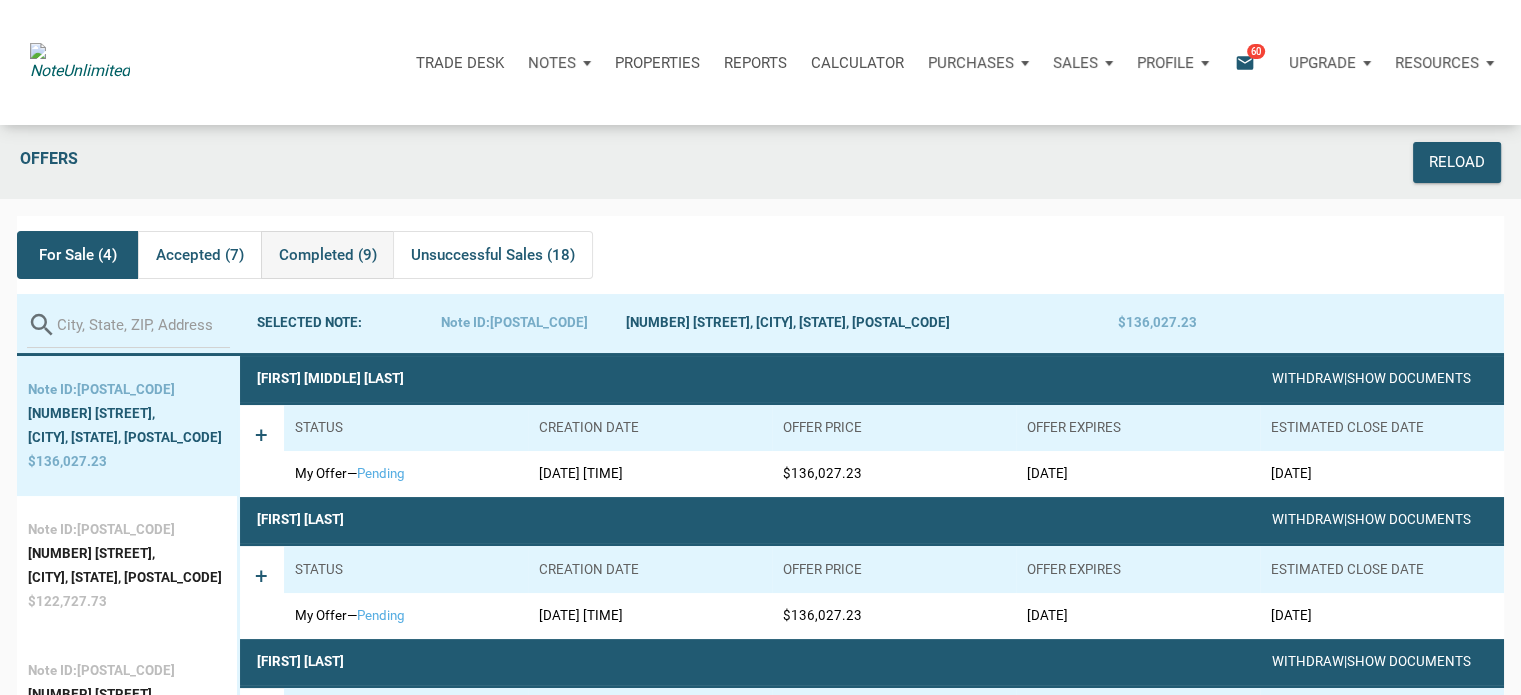 click on "Completed (9)" at bounding box center [328, 255] 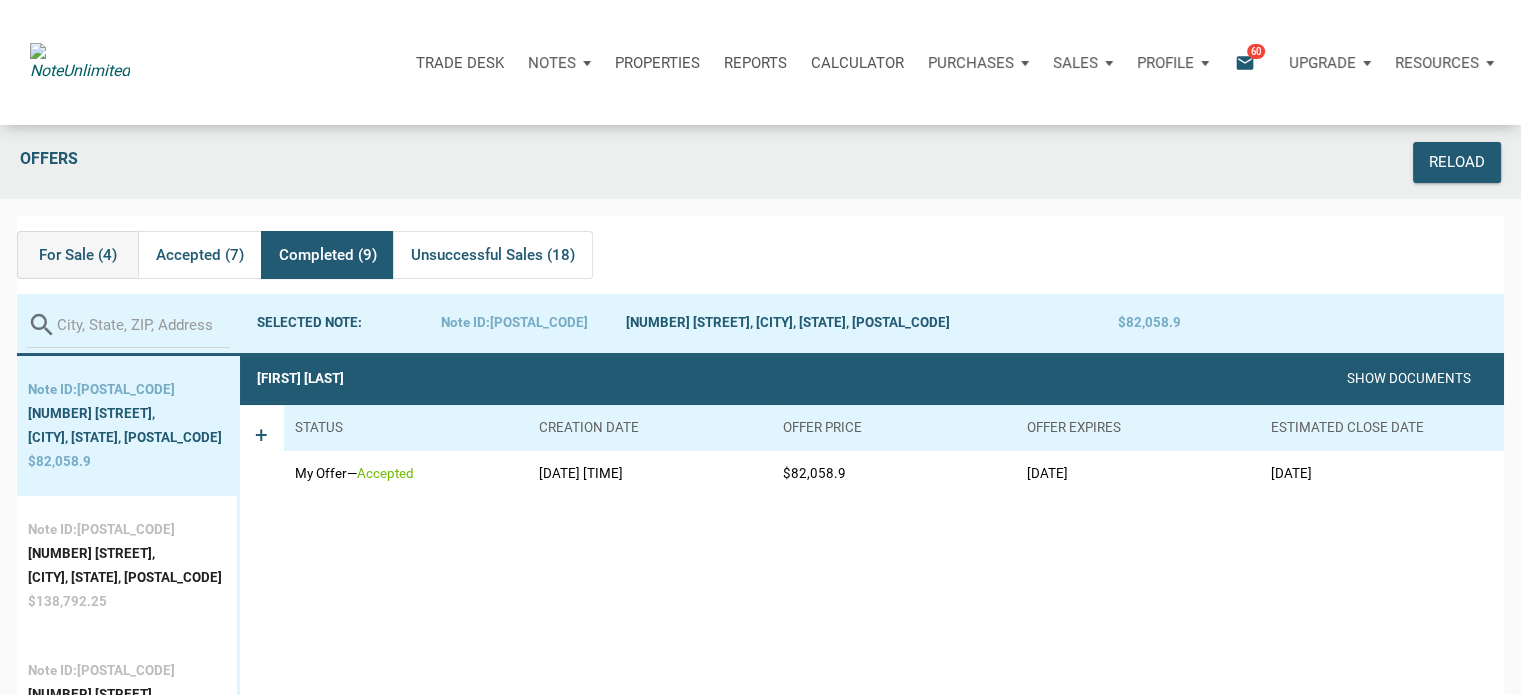 click on "For Sale (4)" at bounding box center (78, 255) 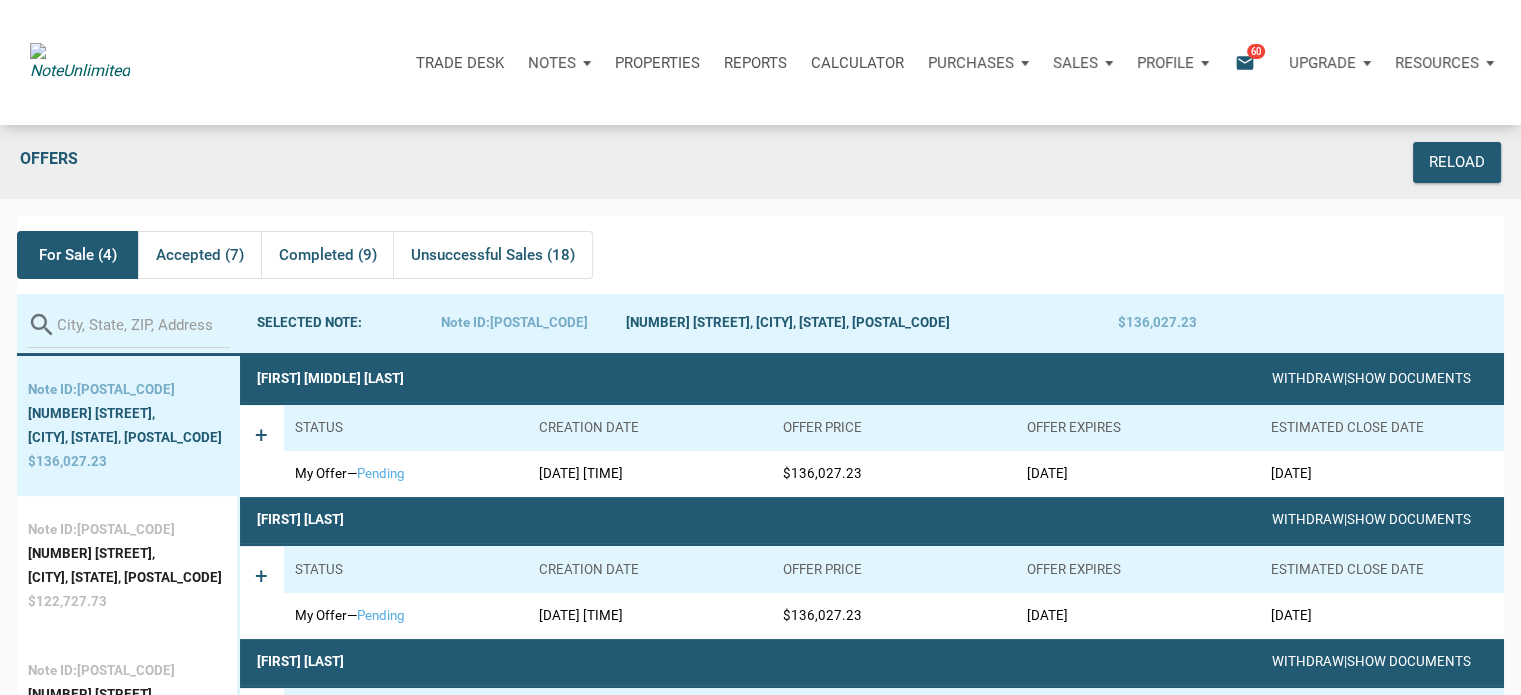 click on "Notes" at bounding box center [552, 63] 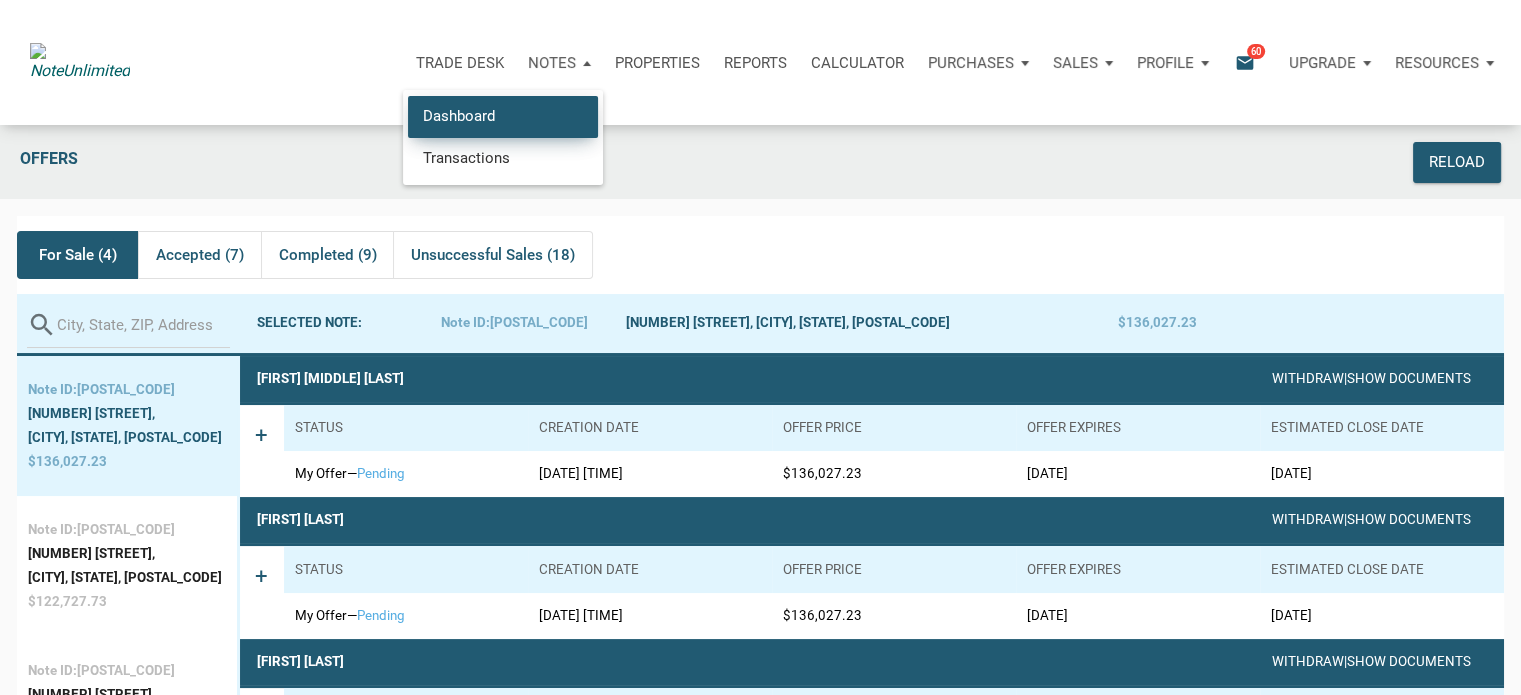 click on "Dashboard" at bounding box center [503, 116] 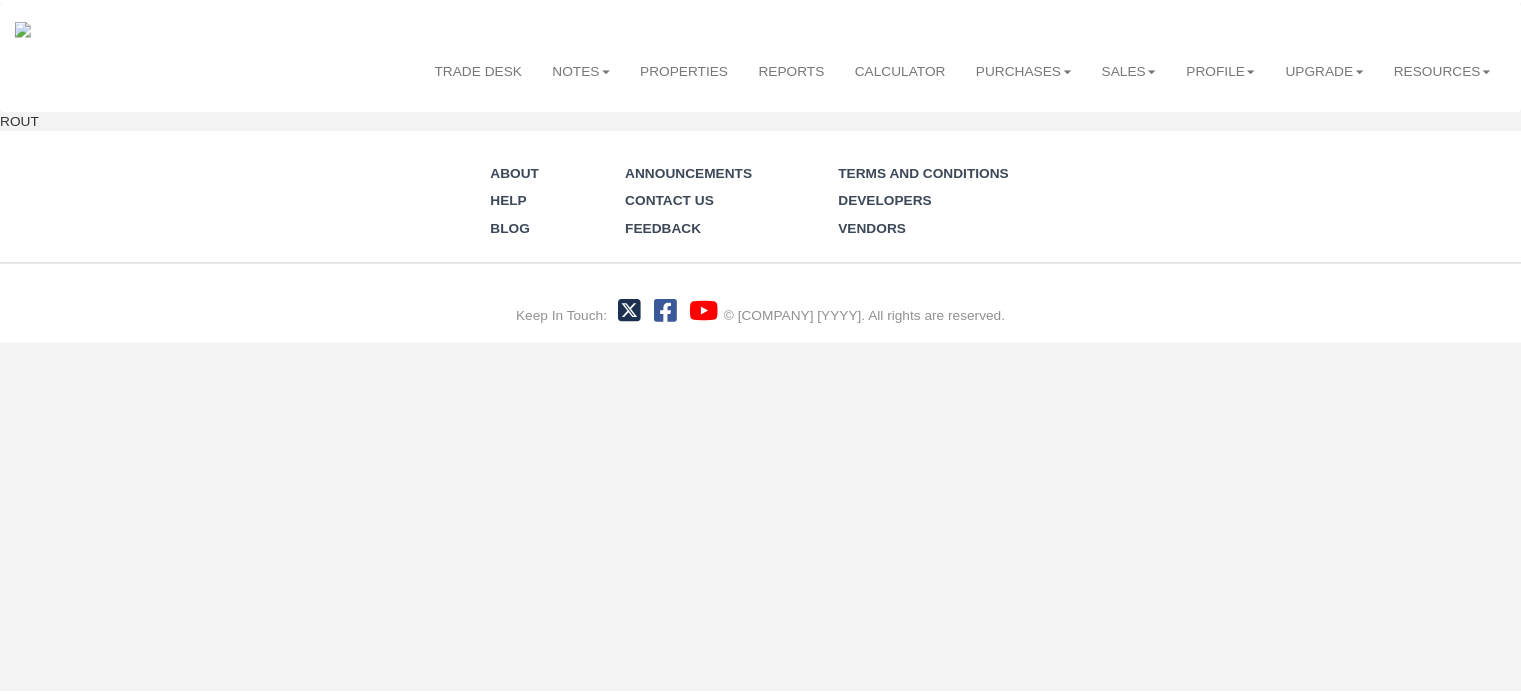 scroll, scrollTop: 0, scrollLeft: 0, axis: both 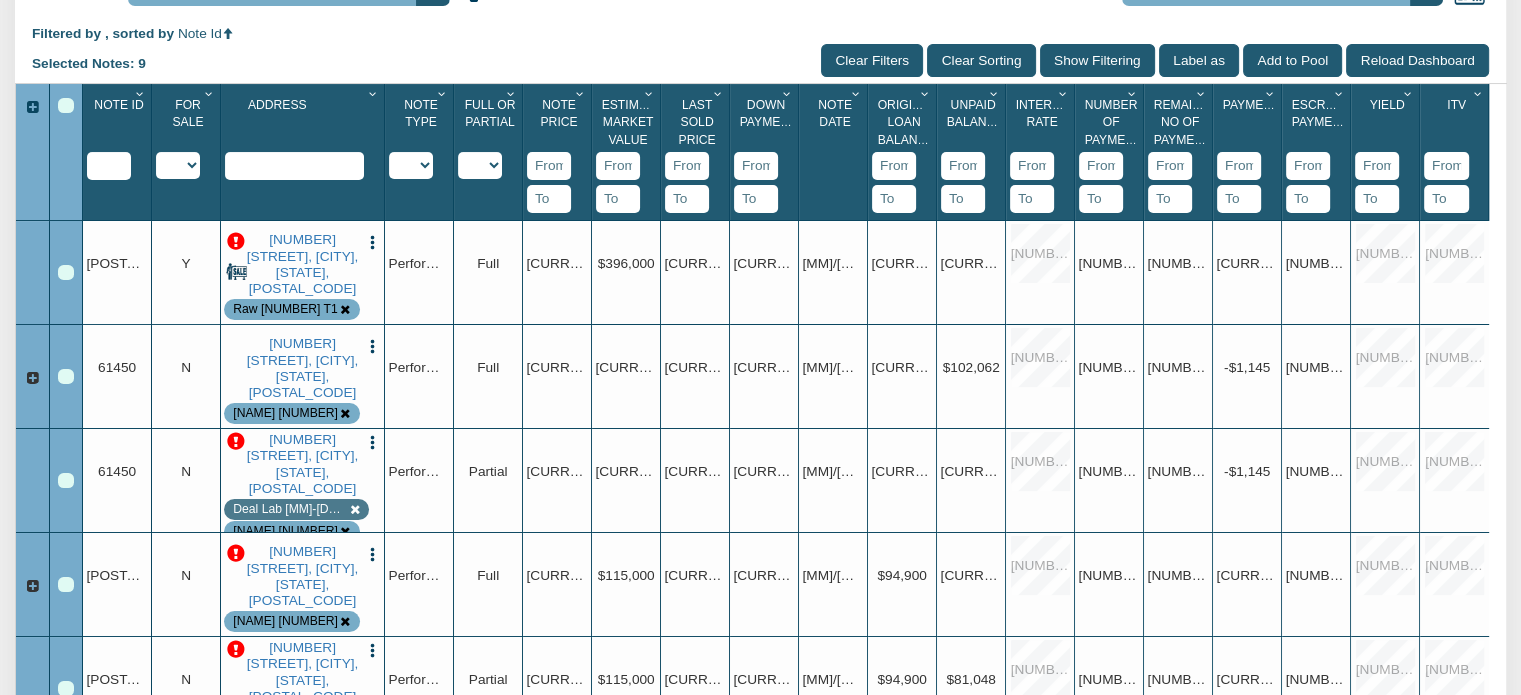 click on "Y N IP" at bounding box center [178, 165] 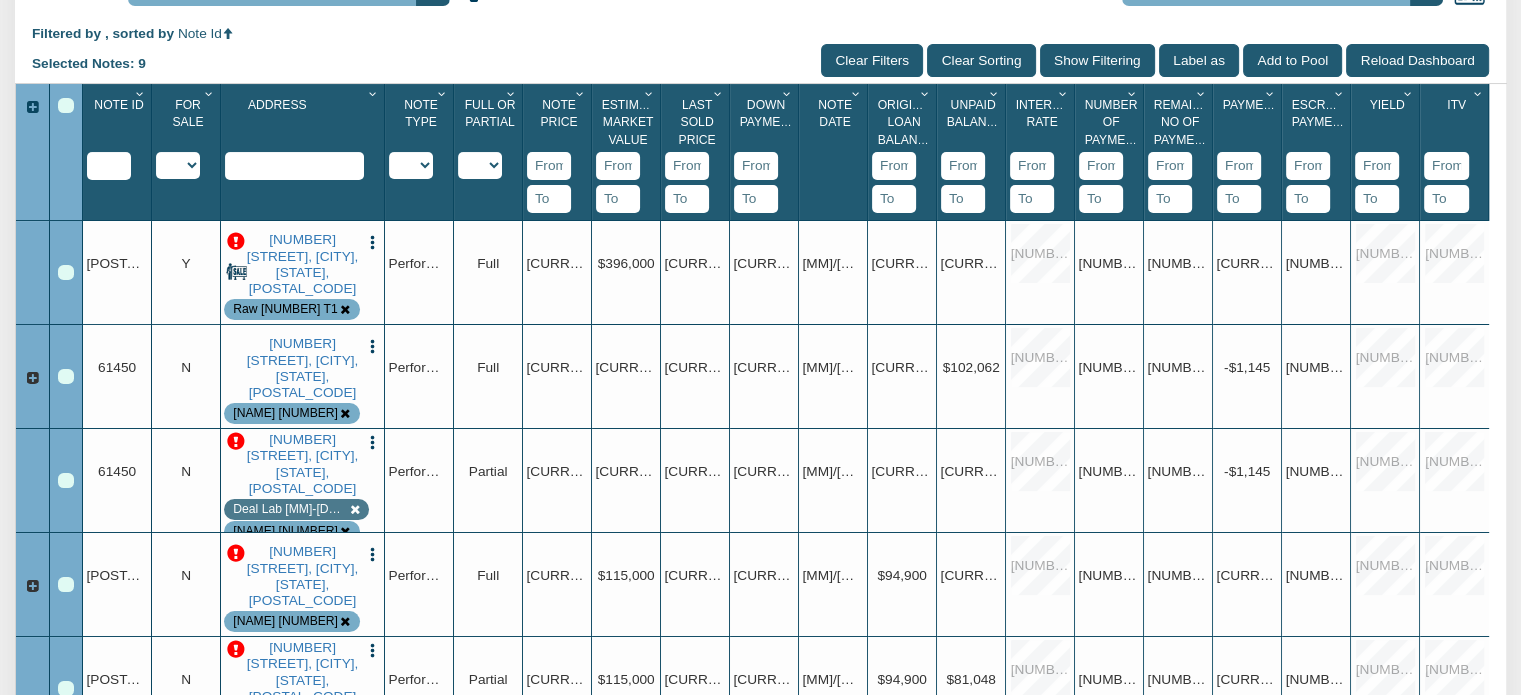 select on "string:Y" 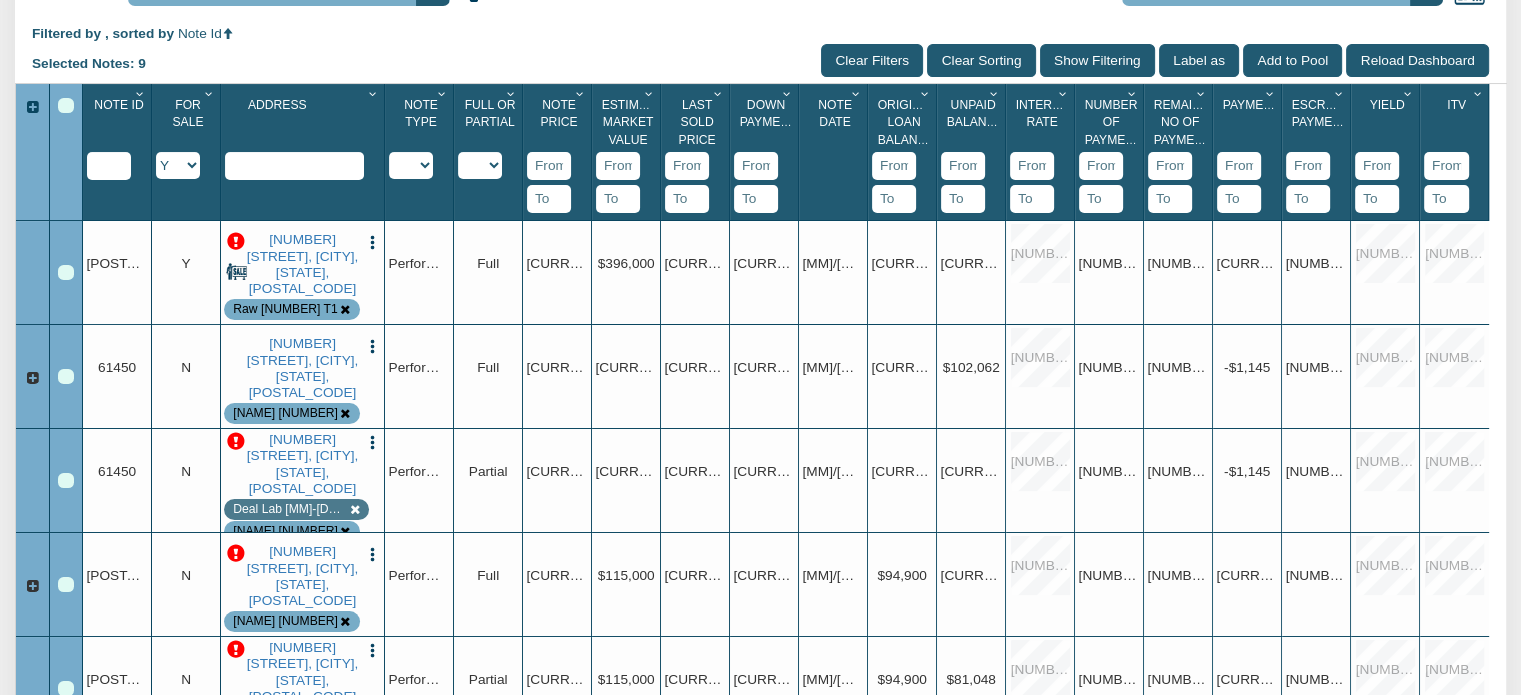 click on "Y N IP" at bounding box center (178, 165) 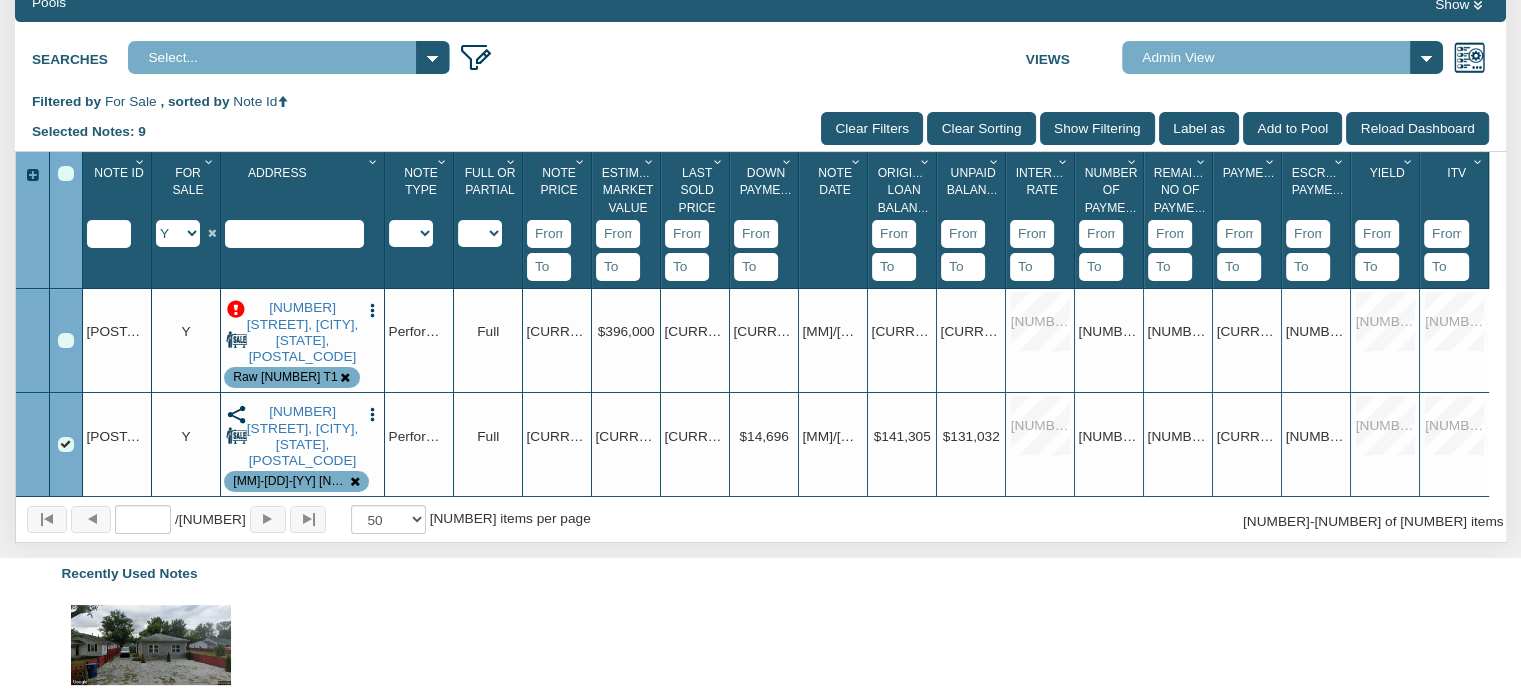 scroll, scrollTop: 176, scrollLeft: 0, axis: vertical 